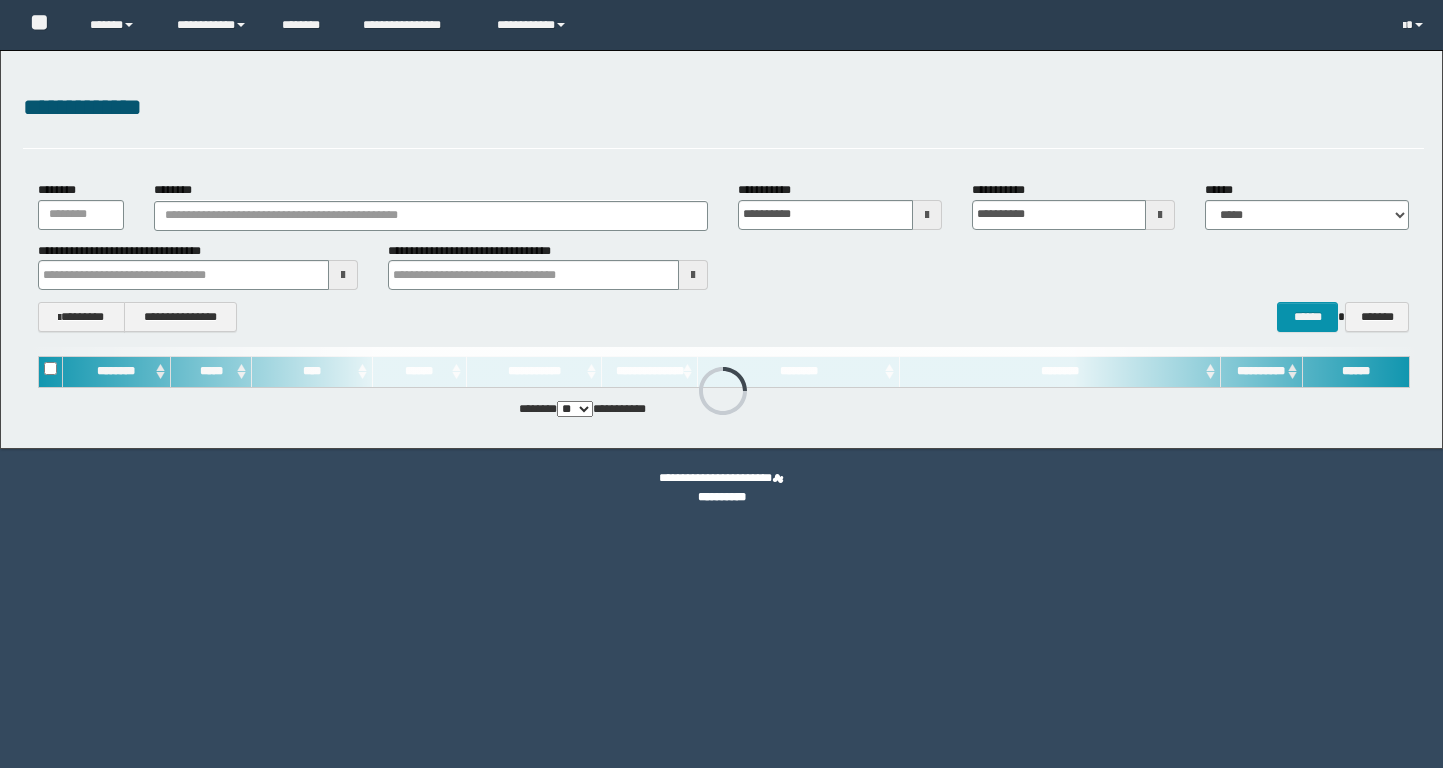scroll, scrollTop: 0, scrollLeft: 0, axis: both 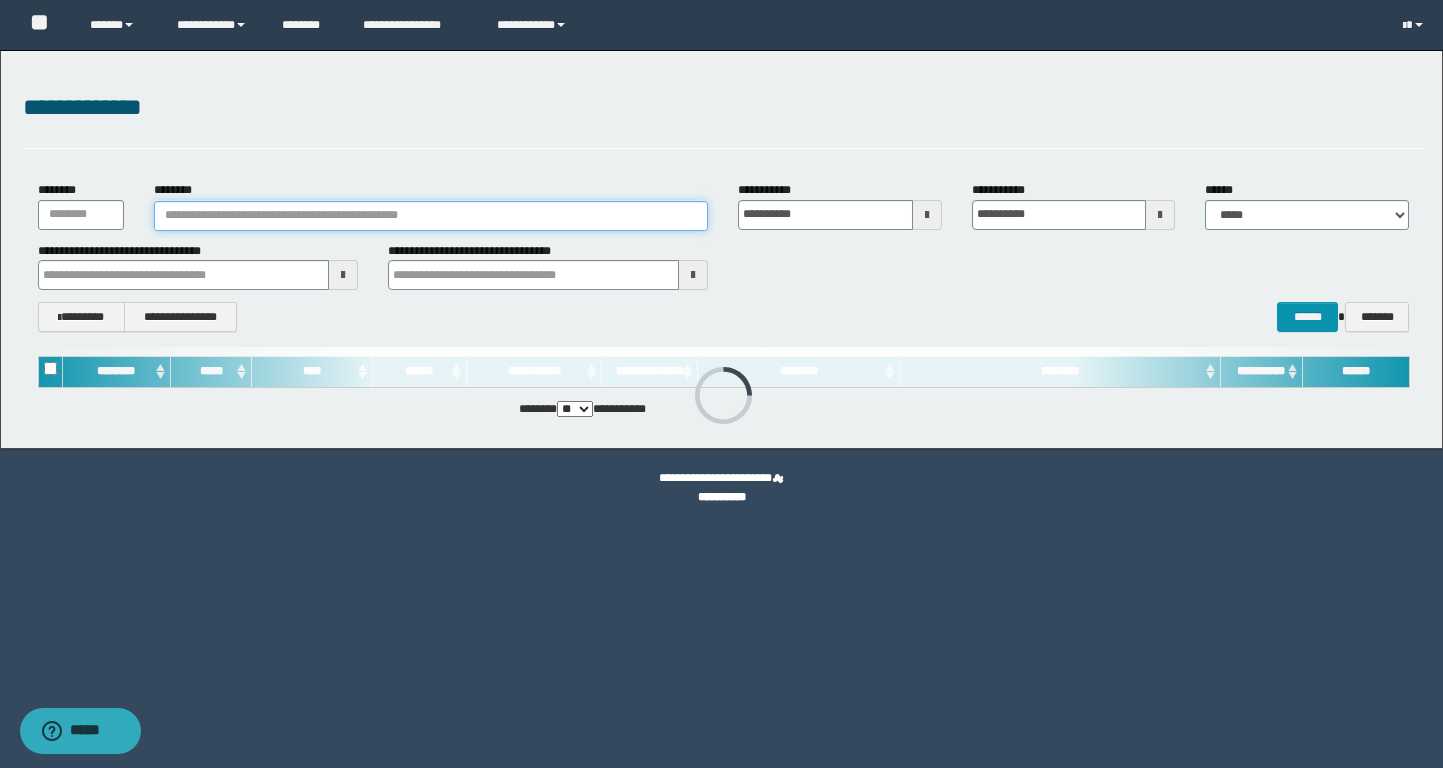 click on "********" at bounding box center (431, 216) 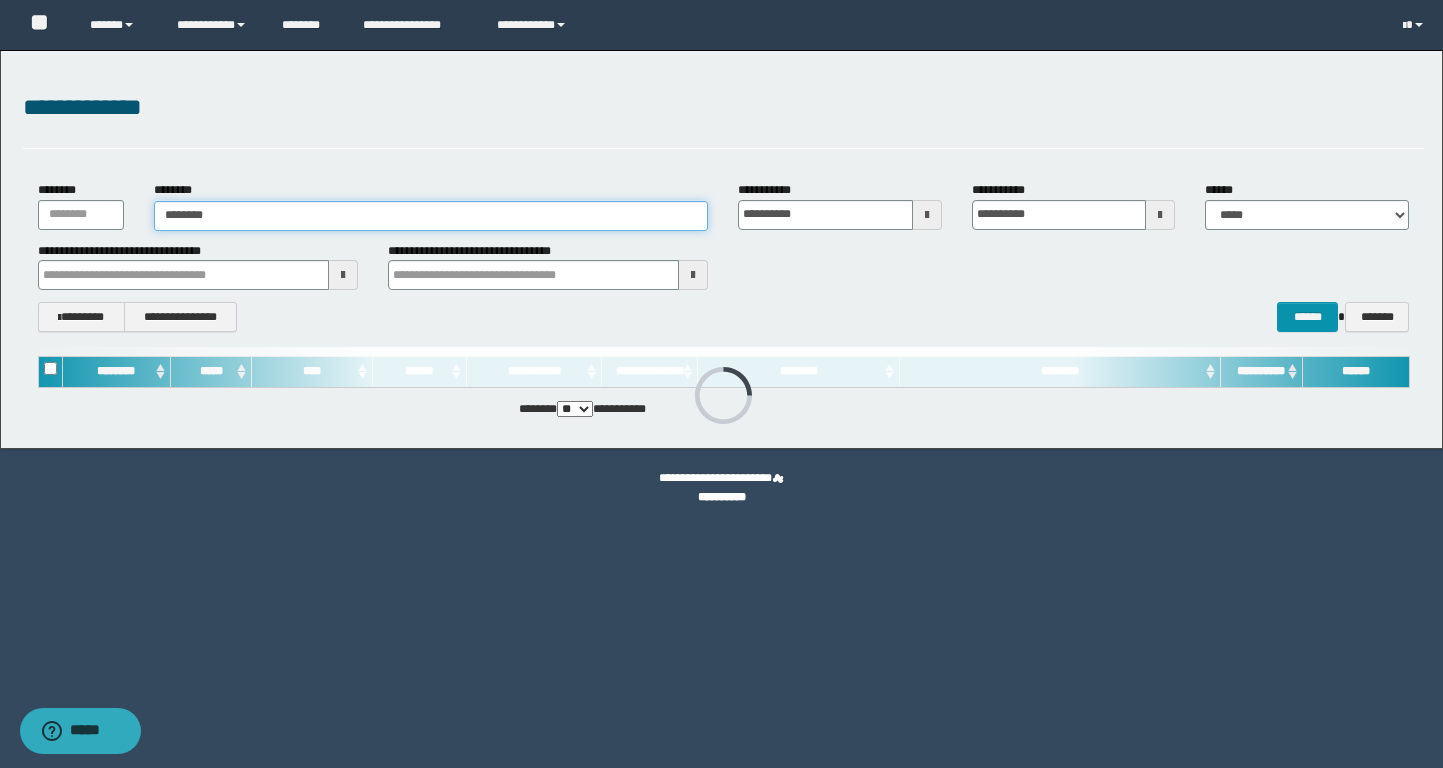 type on "********" 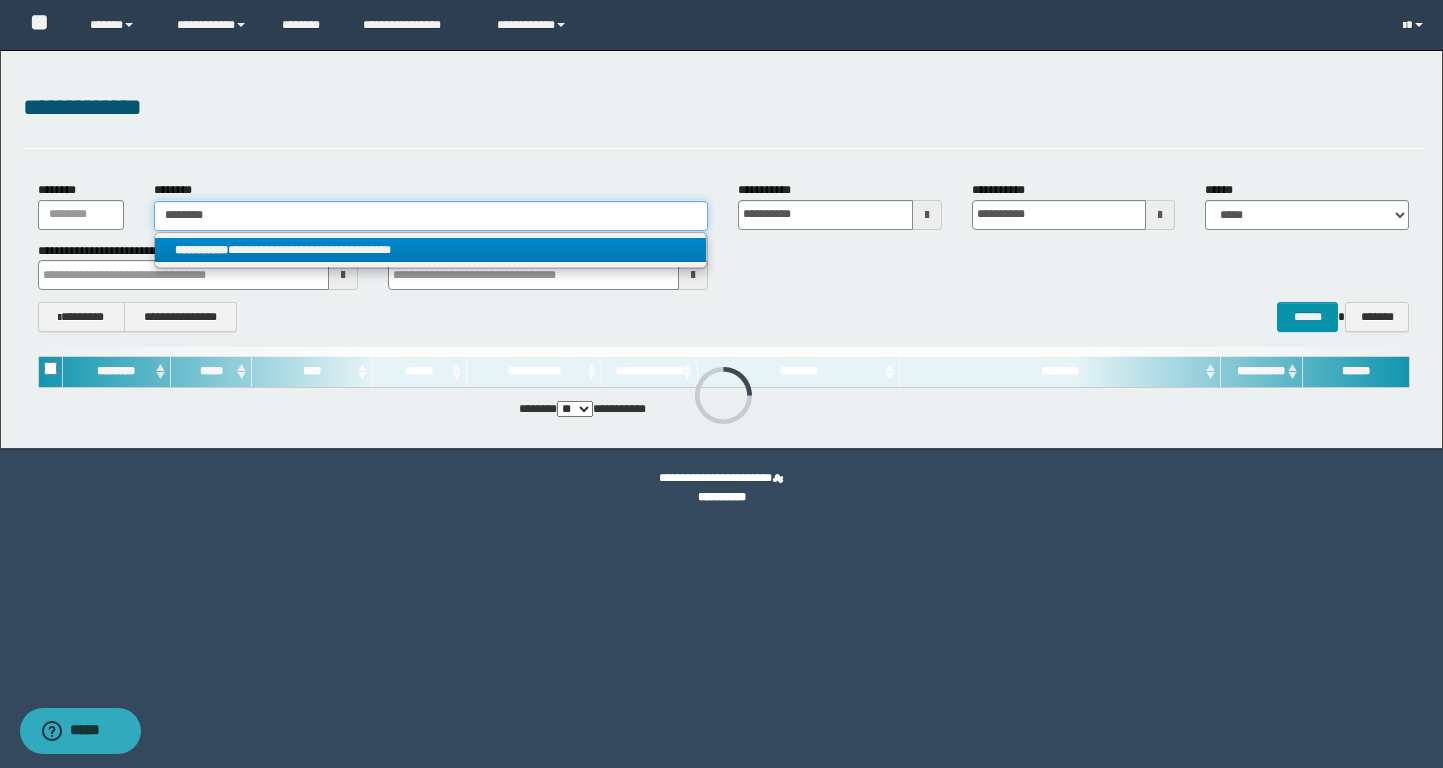 type on "********" 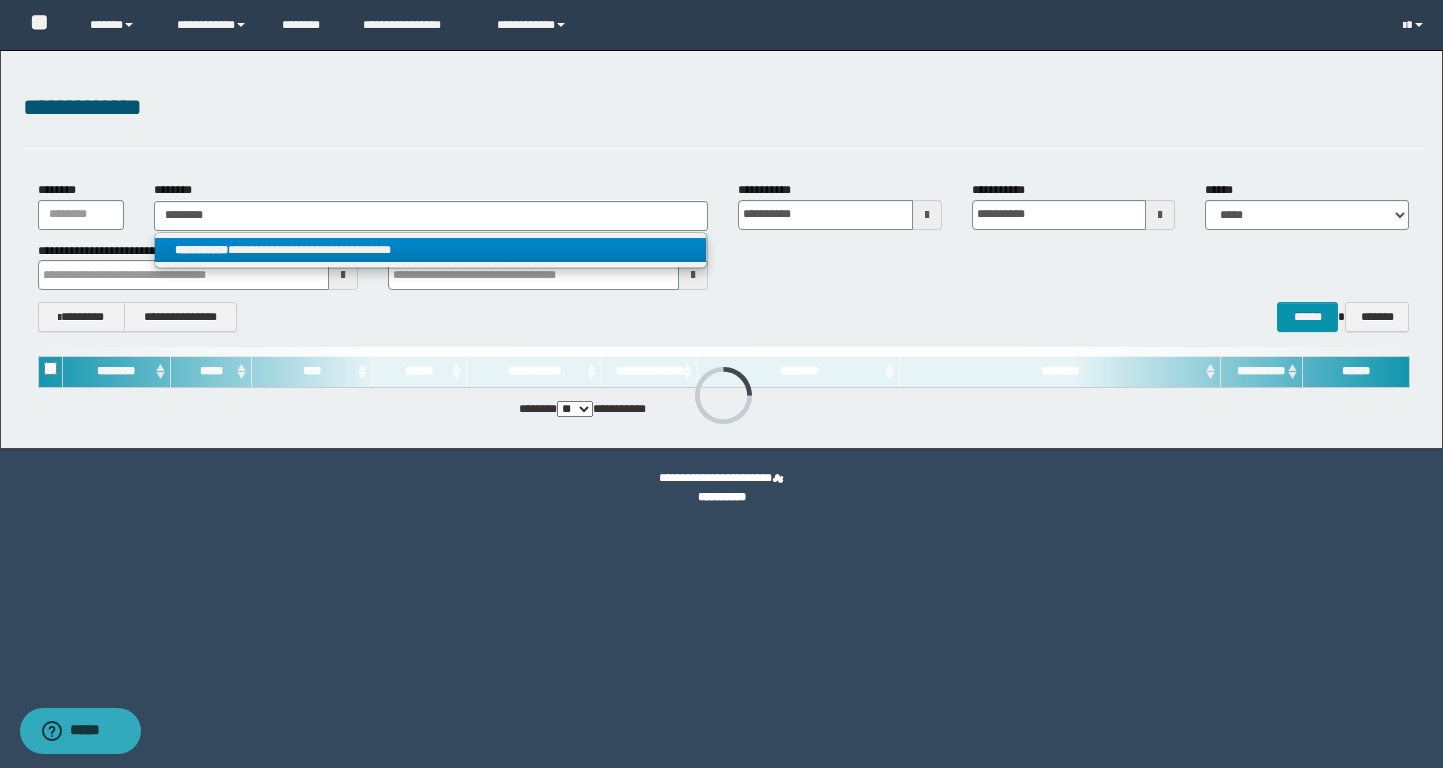 click on "**********" at bounding box center [430, 250] 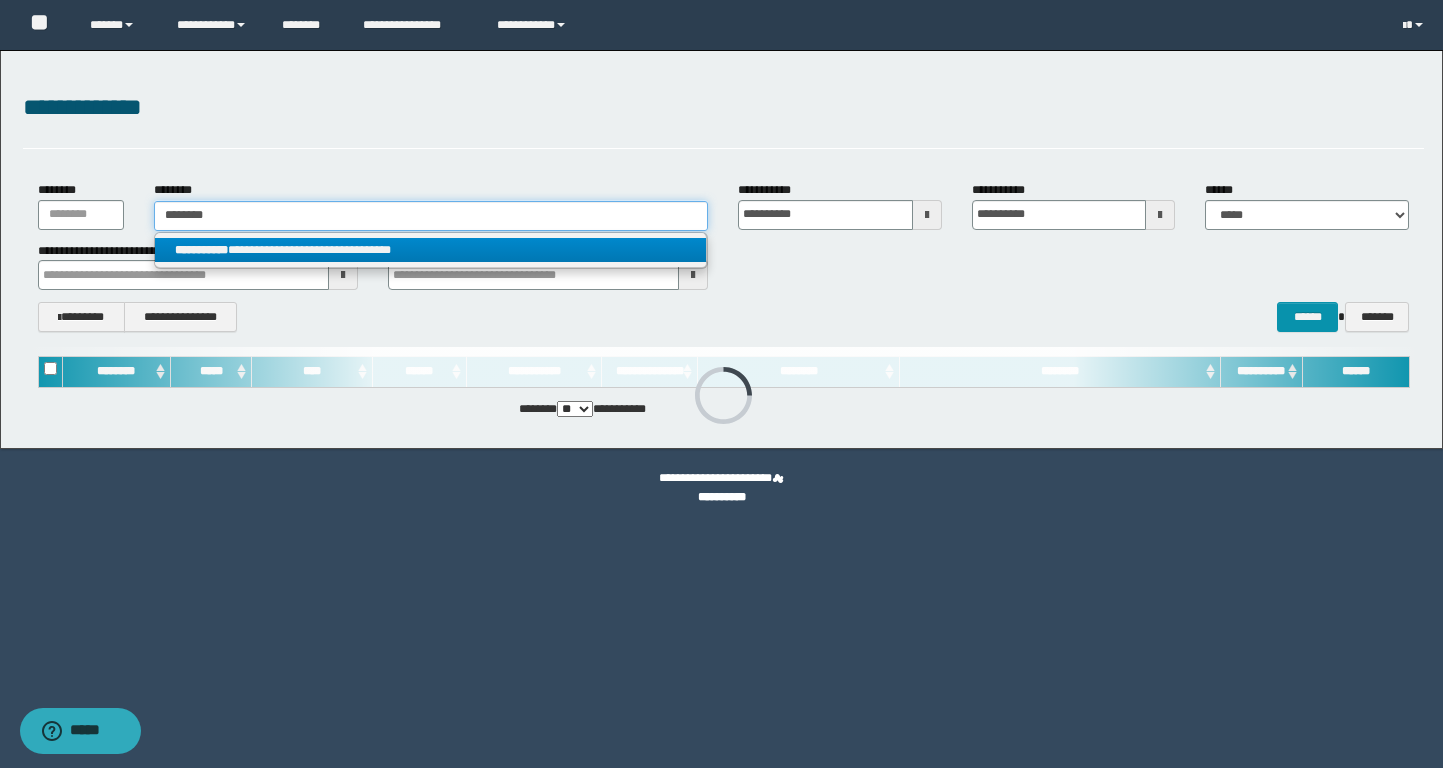 type 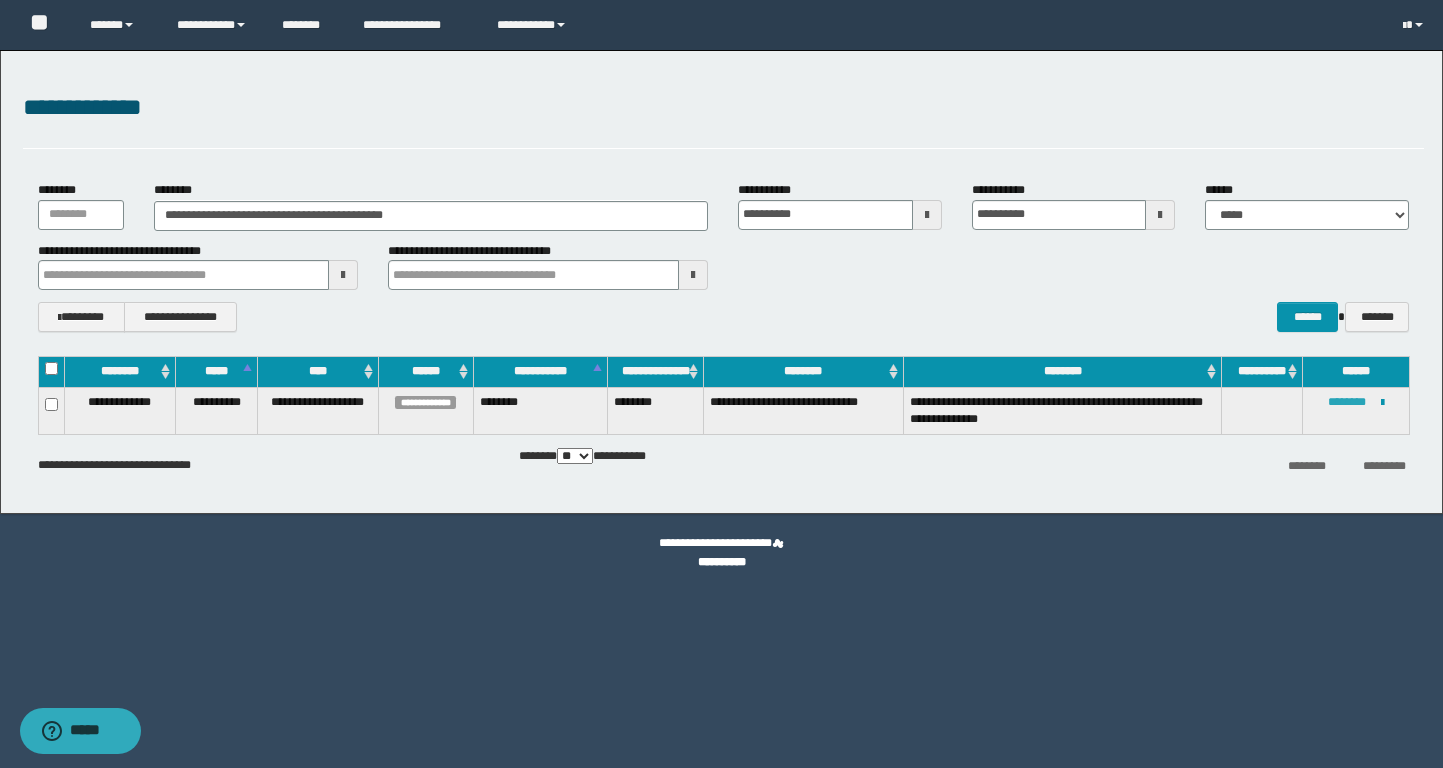 click on "********" at bounding box center (1347, 402) 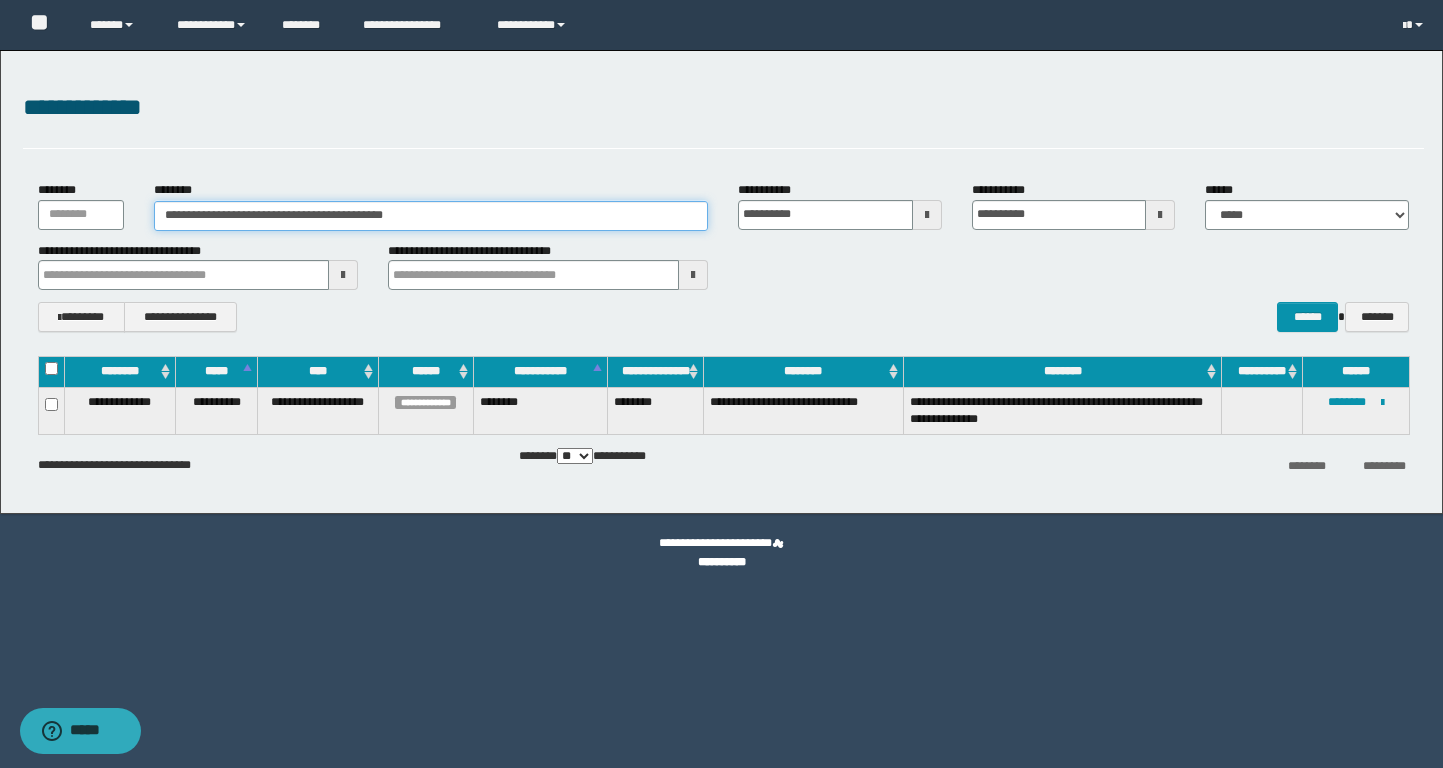 drag, startPoint x: 478, startPoint y: 214, endPoint x: 113, endPoint y: 211, distance: 365.01233 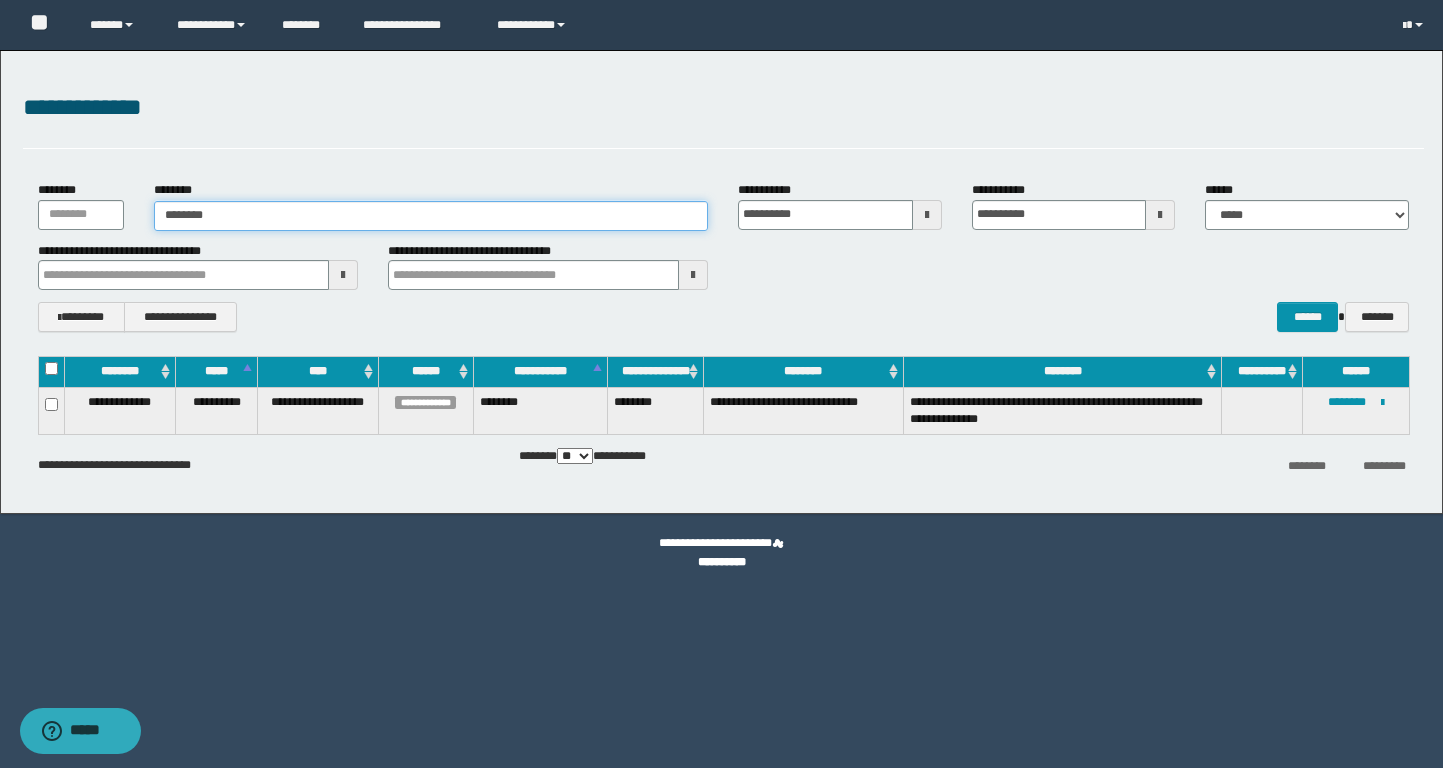 type on "********" 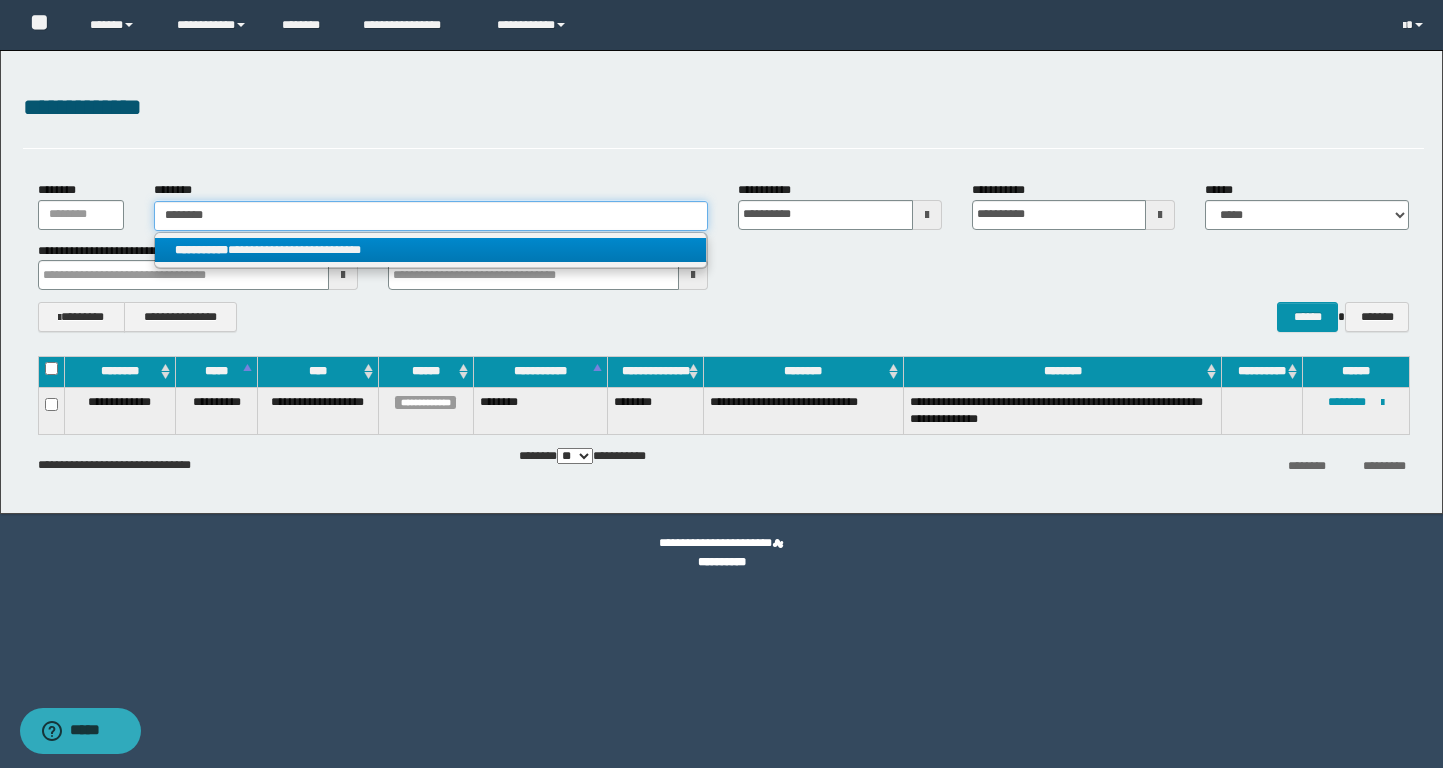 type on "********" 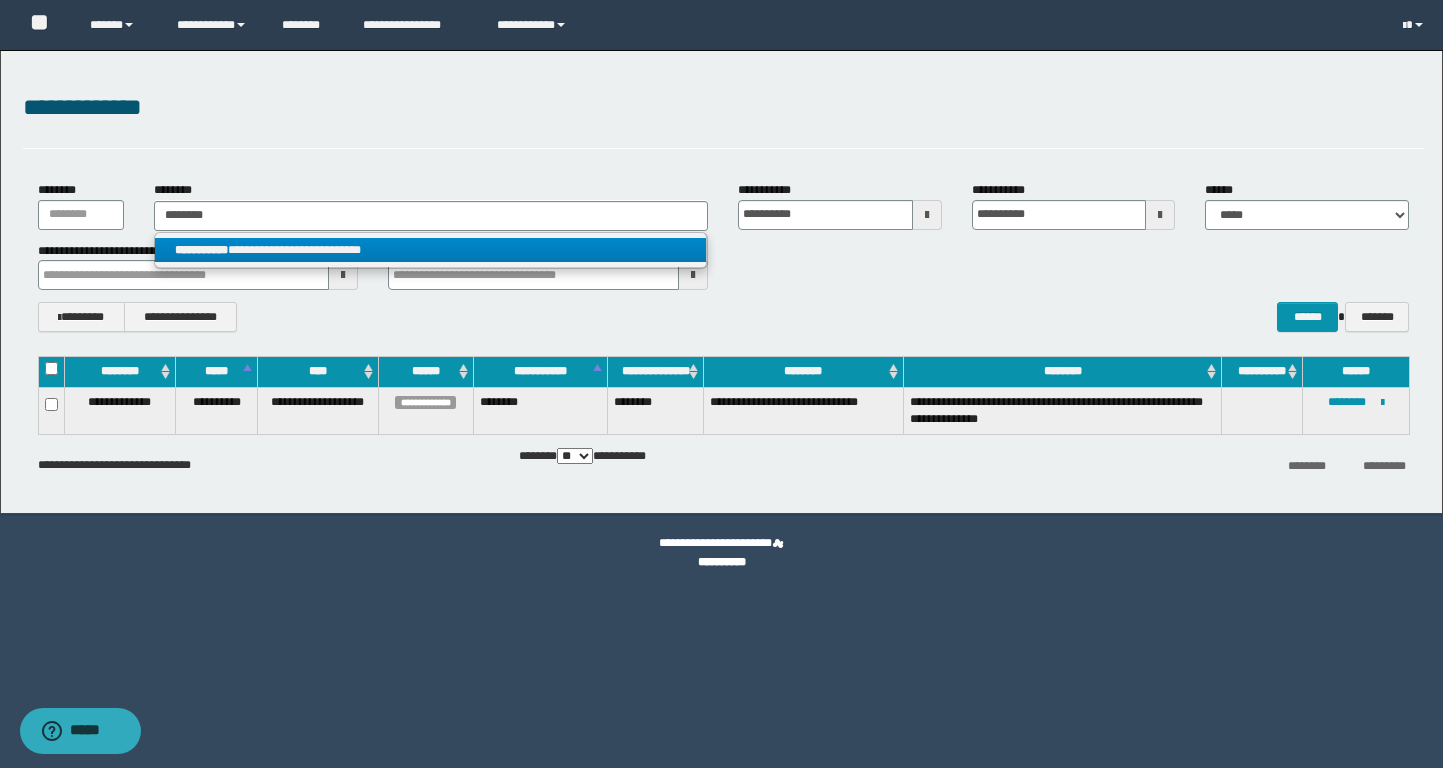 click on "**********" at bounding box center [430, 250] 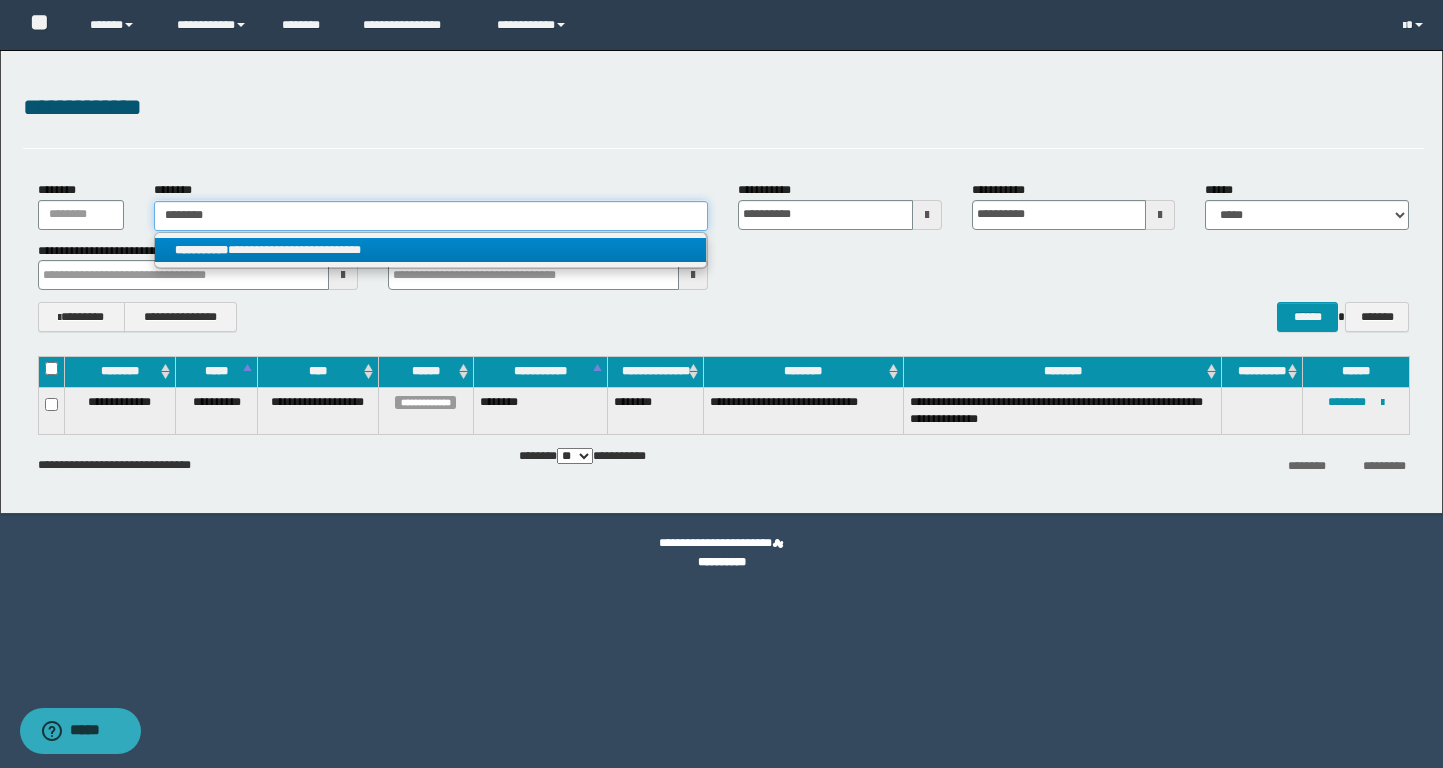 type 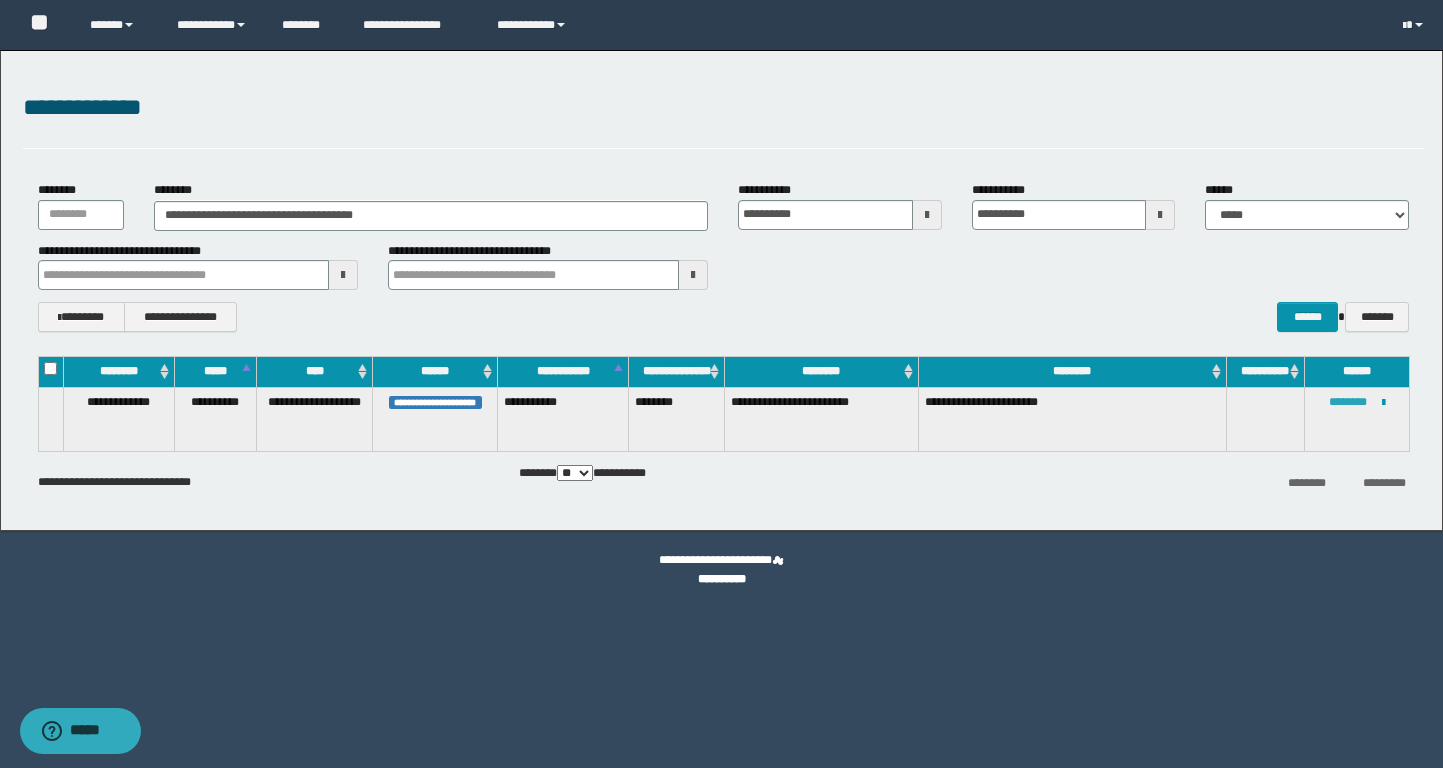 click on "********" at bounding box center (1348, 402) 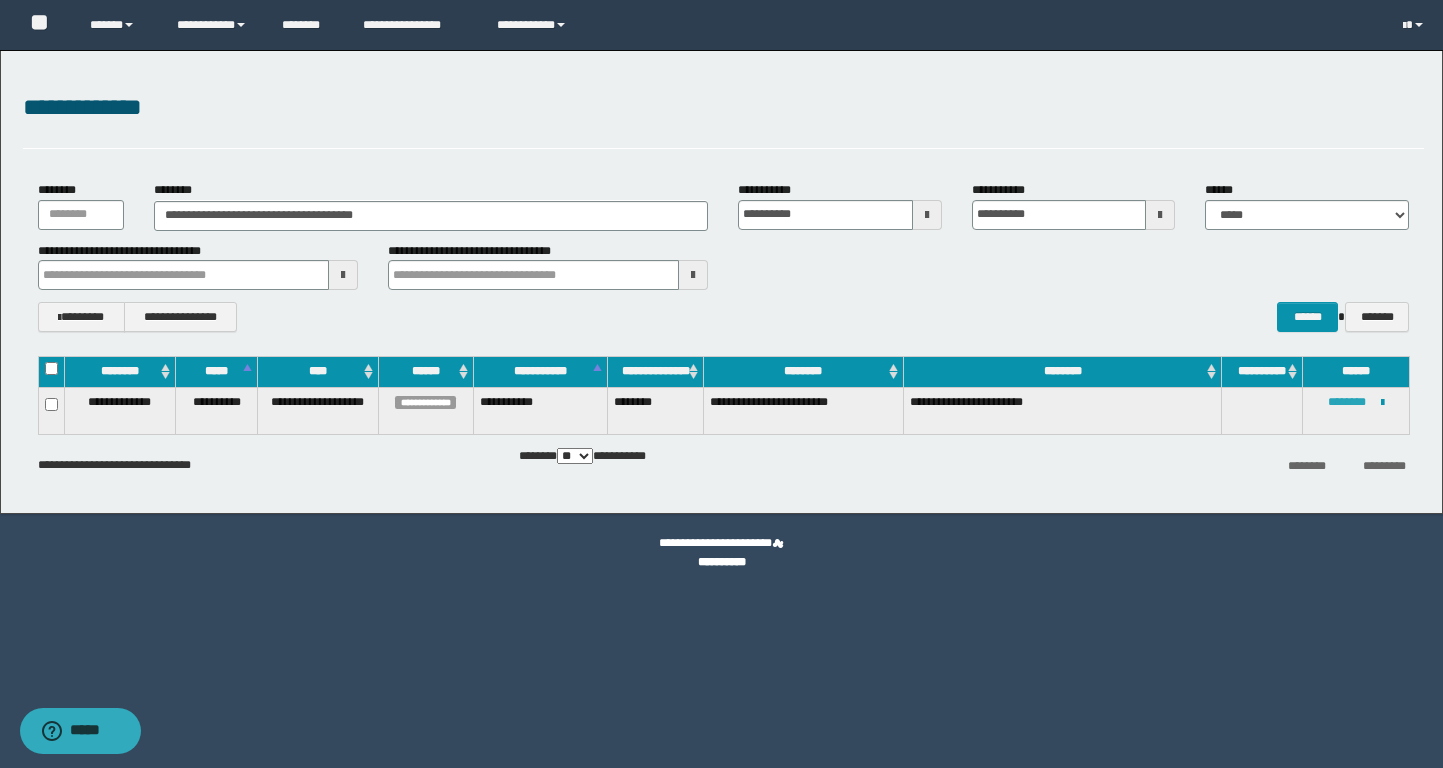 click on "********" at bounding box center (1347, 402) 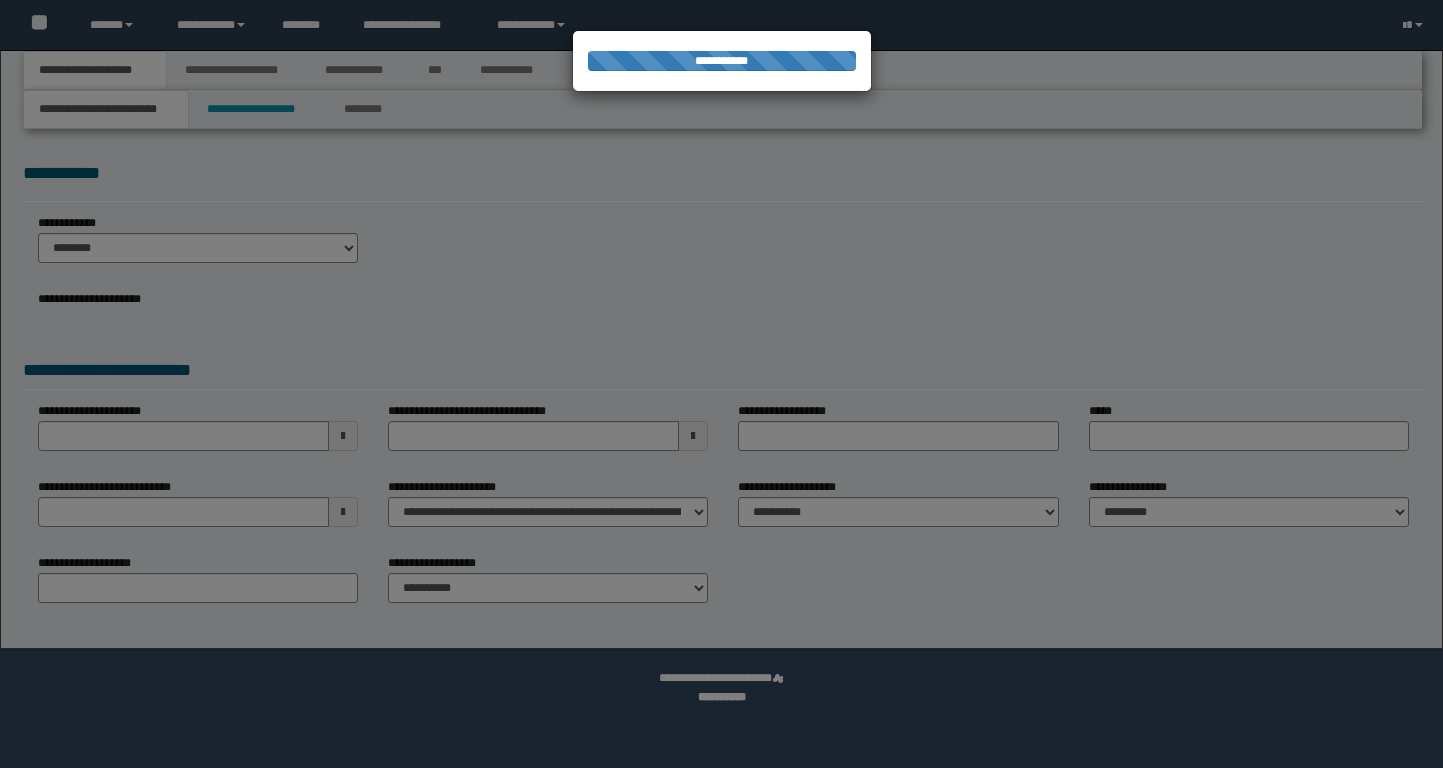 scroll, scrollTop: 0, scrollLeft: 0, axis: both 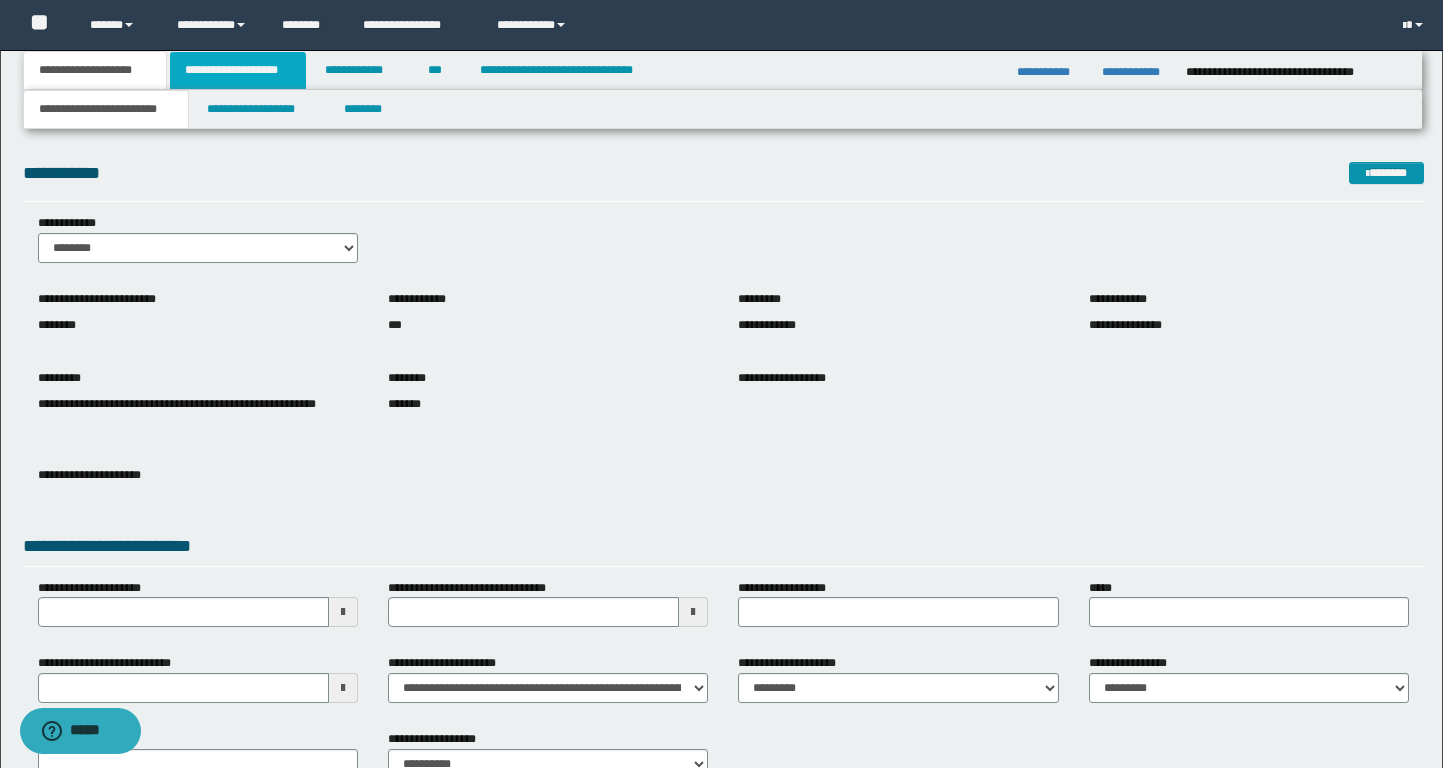click on "**********" at bounding box center [238, 70] 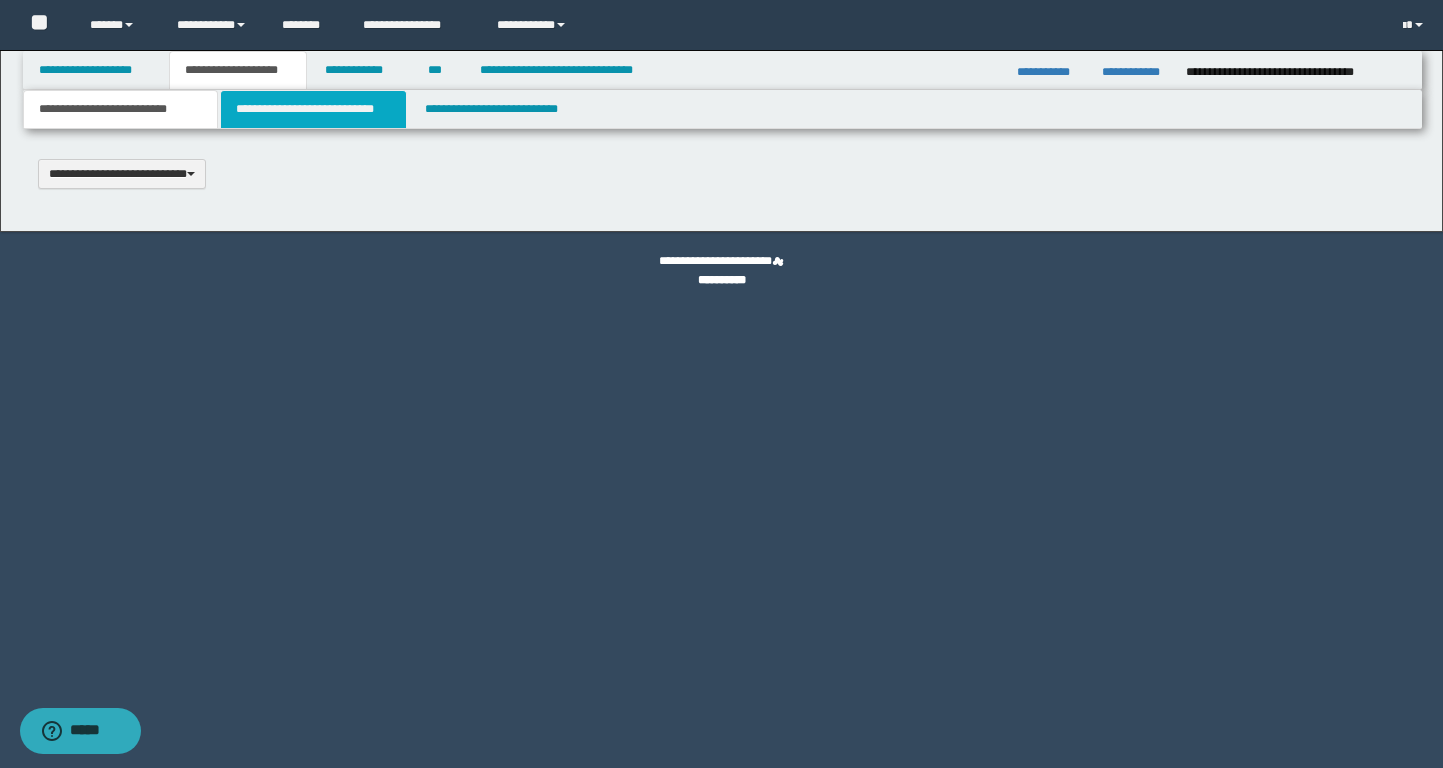 type 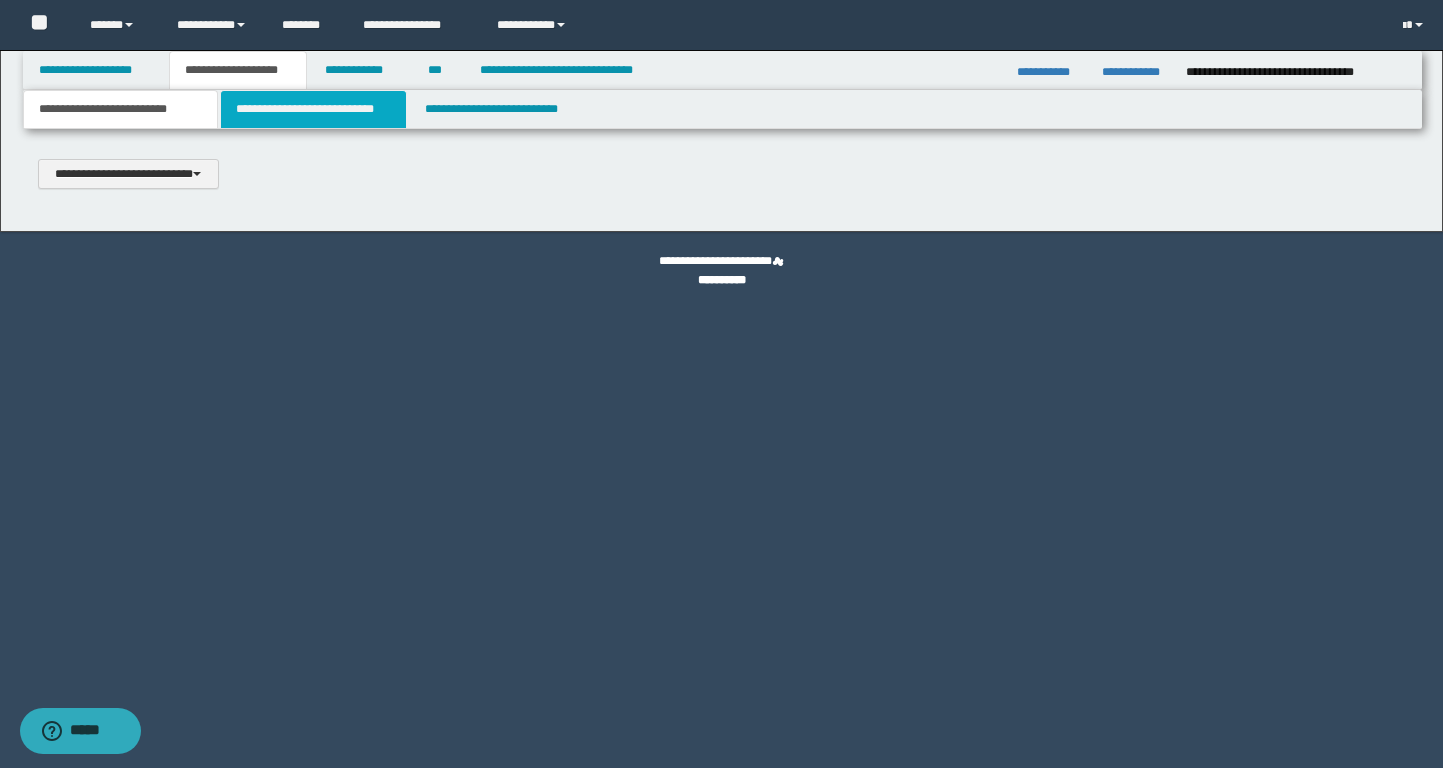 select on "*" 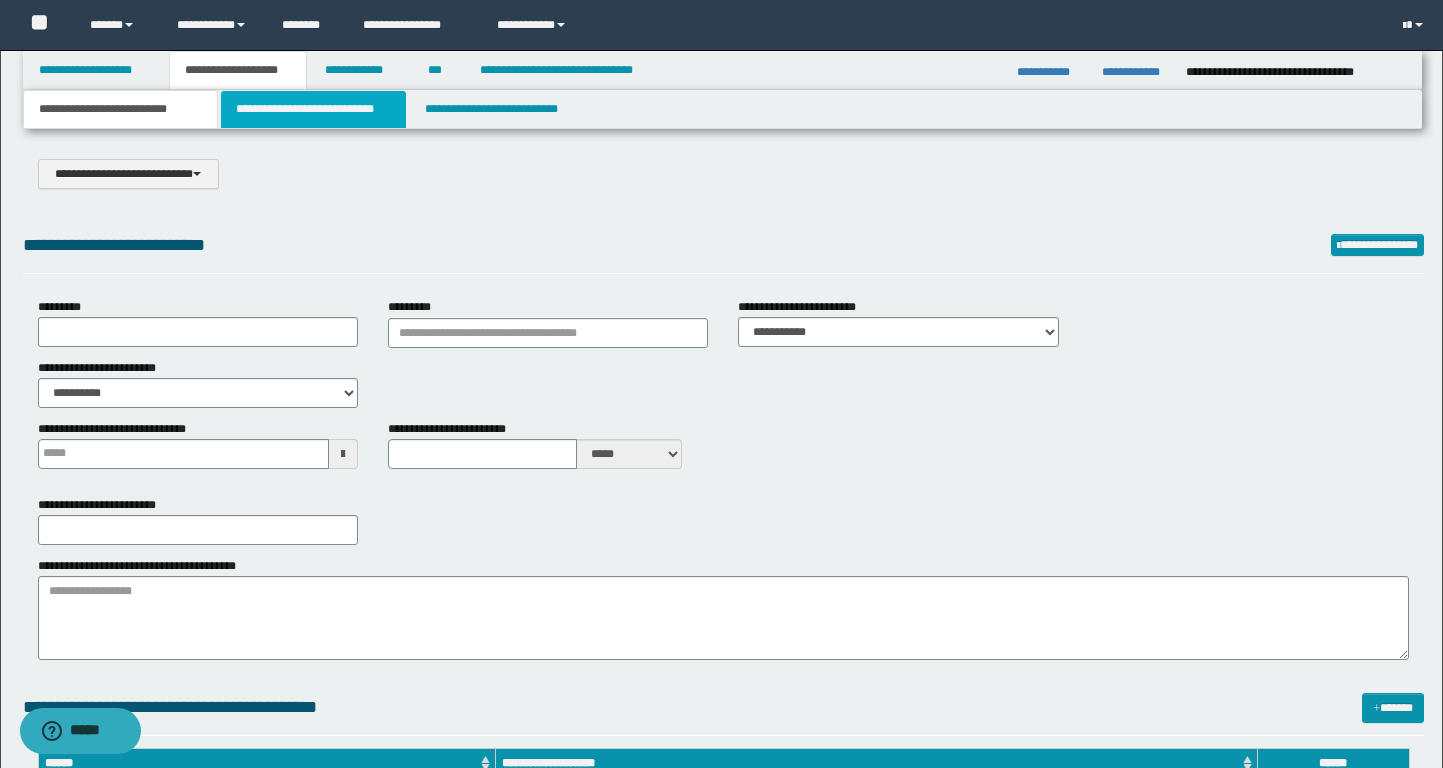 scroll, scrollTop: 0, scrollLeft: 0, axis: both 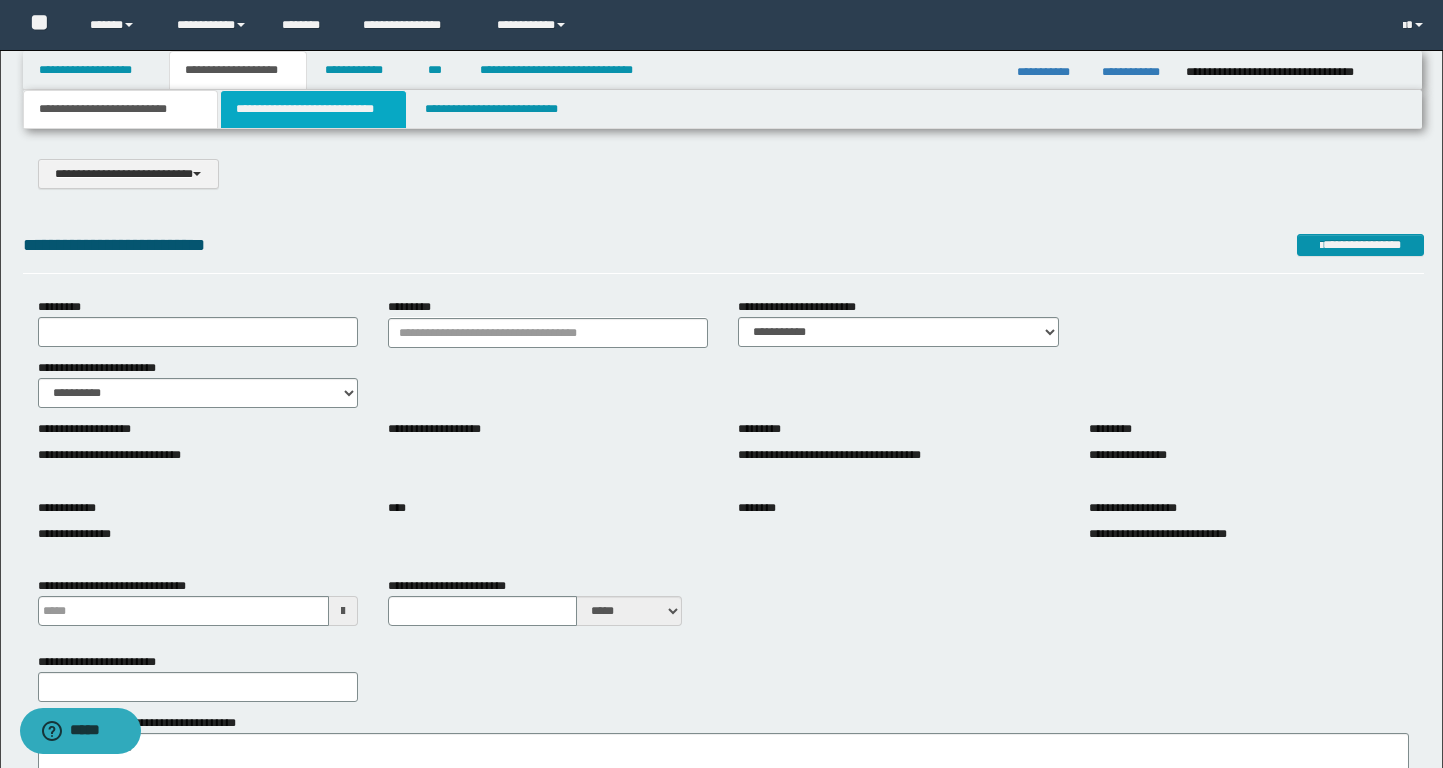 click on "**********" at bounding box center (314, 109) 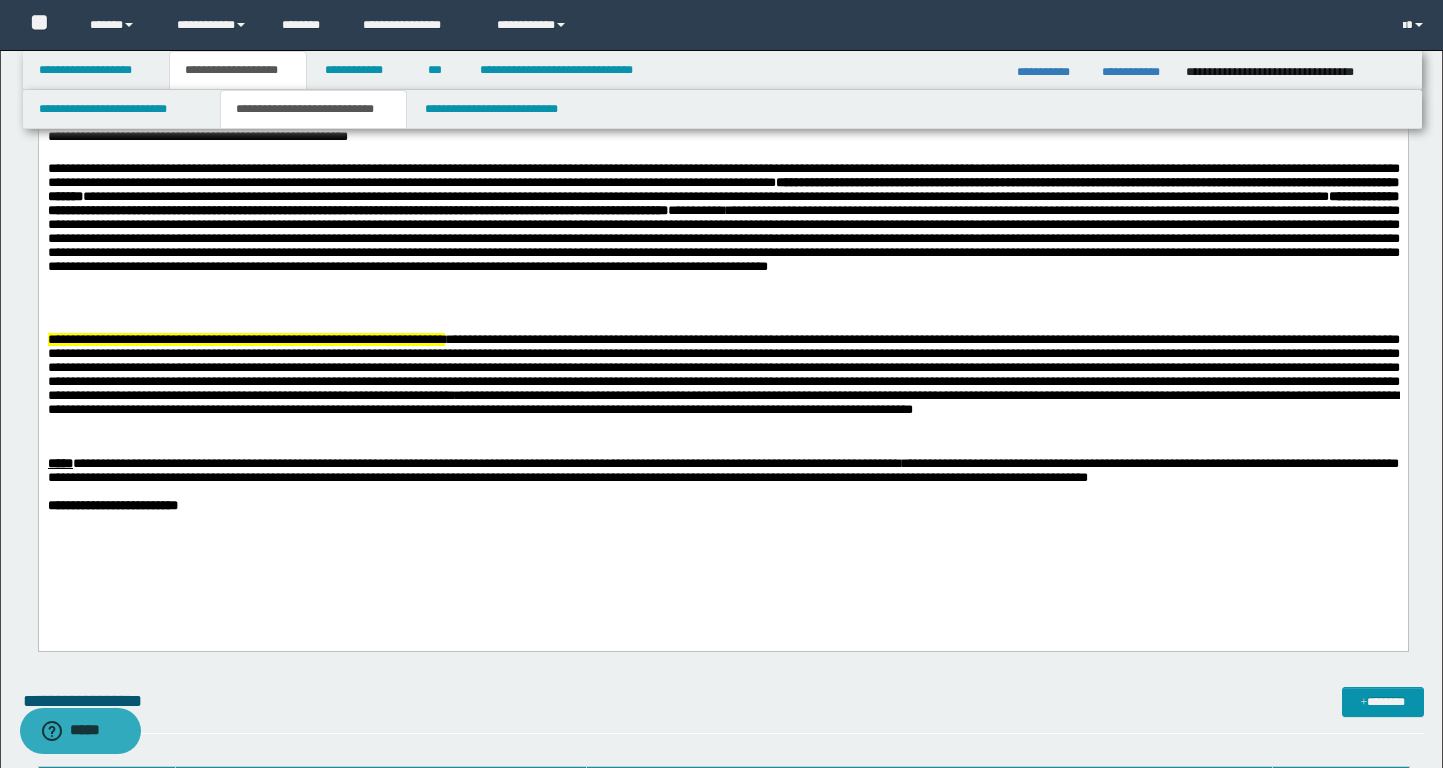 scroll, scrollTop: 980, scrollLeft: 0, axis: vertical 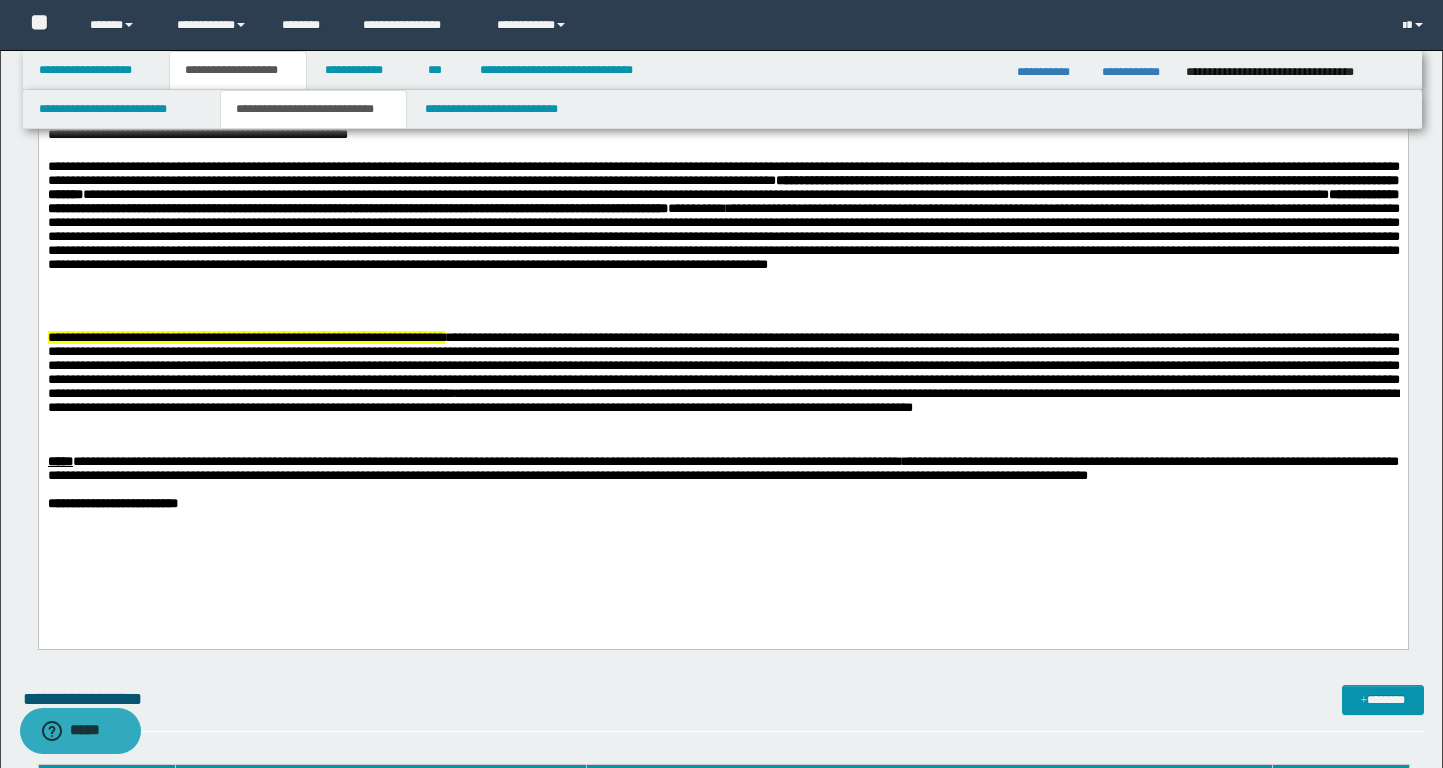click at bounding box center [723, 365] 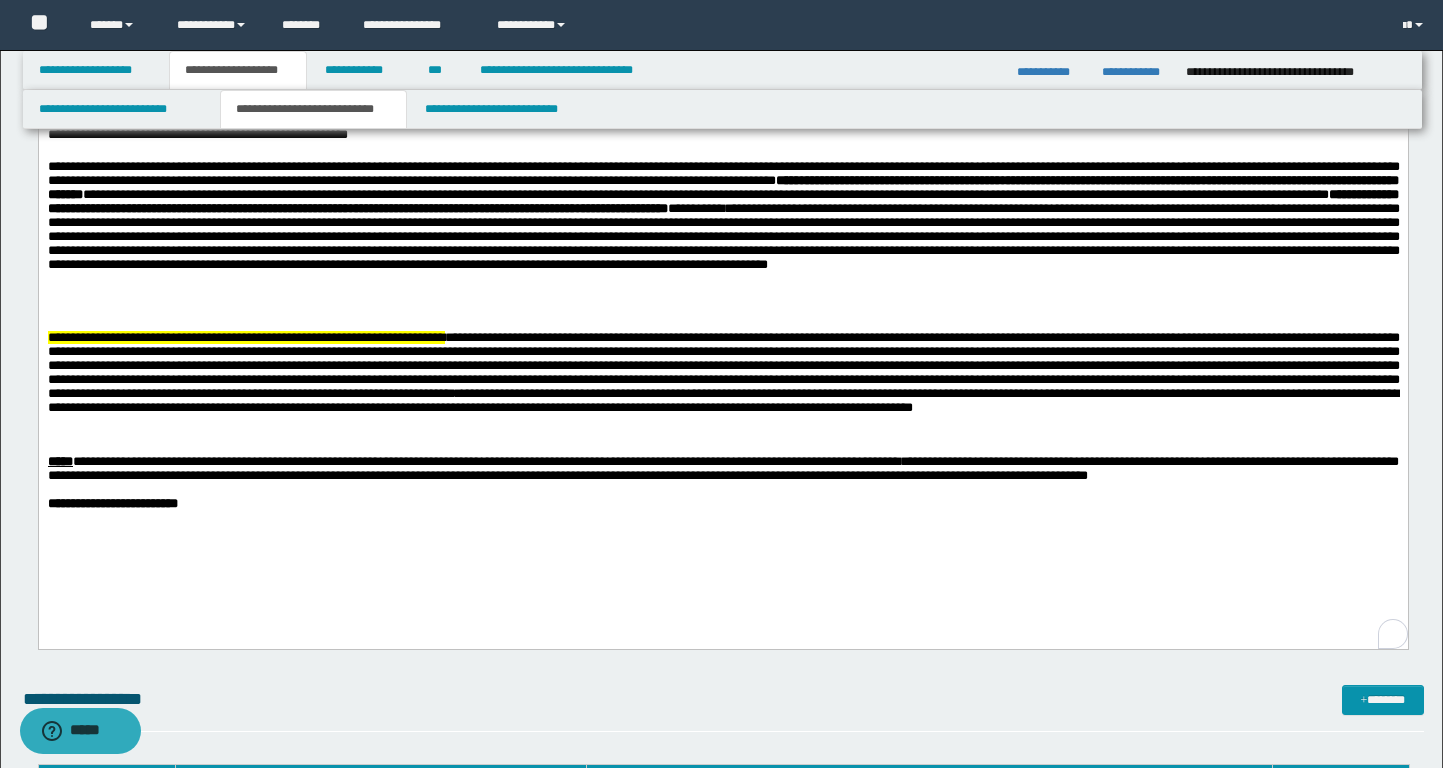 type 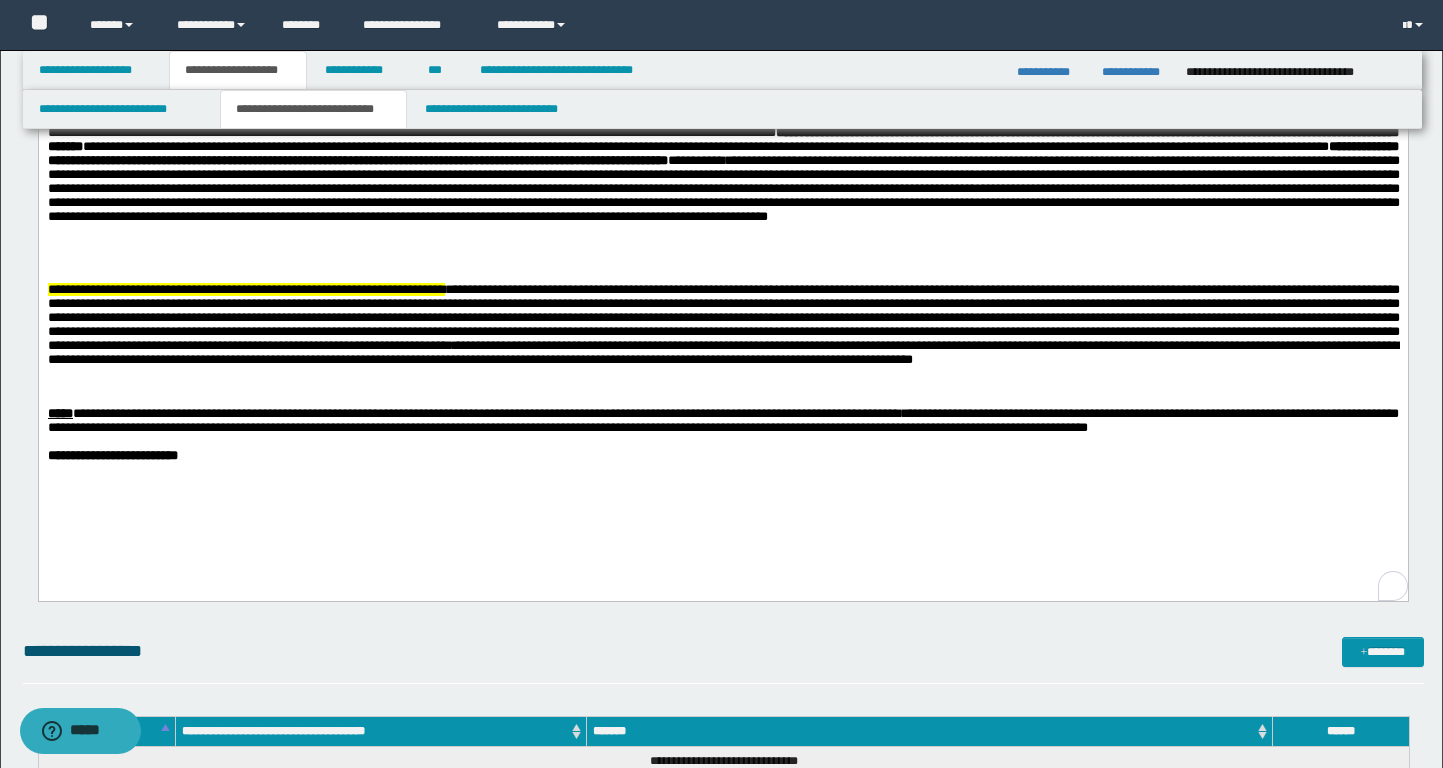 scroll, scrollTop: 1030, scrollLeft: 0, axis: vertical 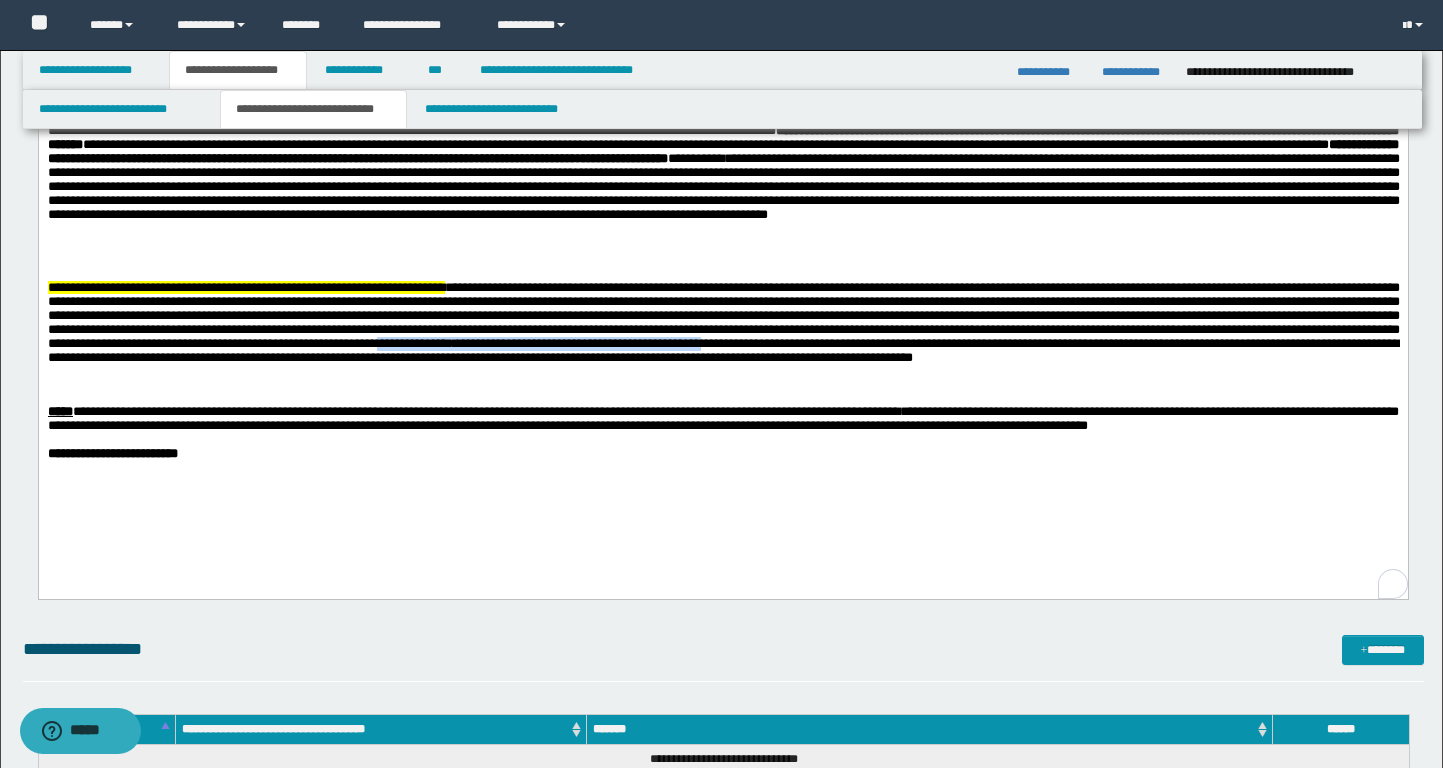 drag, startPoint x: 296, startPoint y: 370, endPoint x: 757, endPoint y: 370, distance: 461 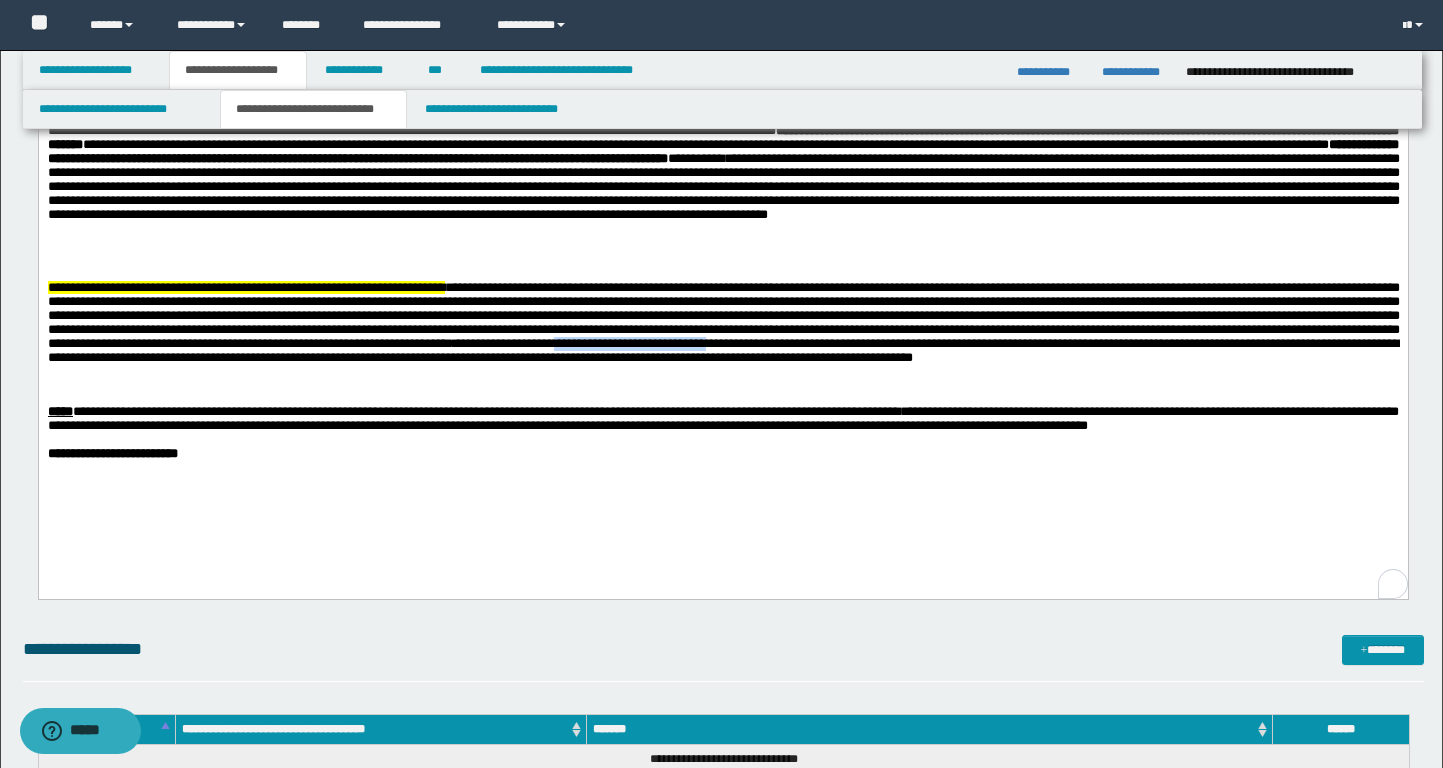 drag, startPoint x: 757, startPoint y: 370, endPoint x: 563, endPoint y: 371, distance: 194.00258 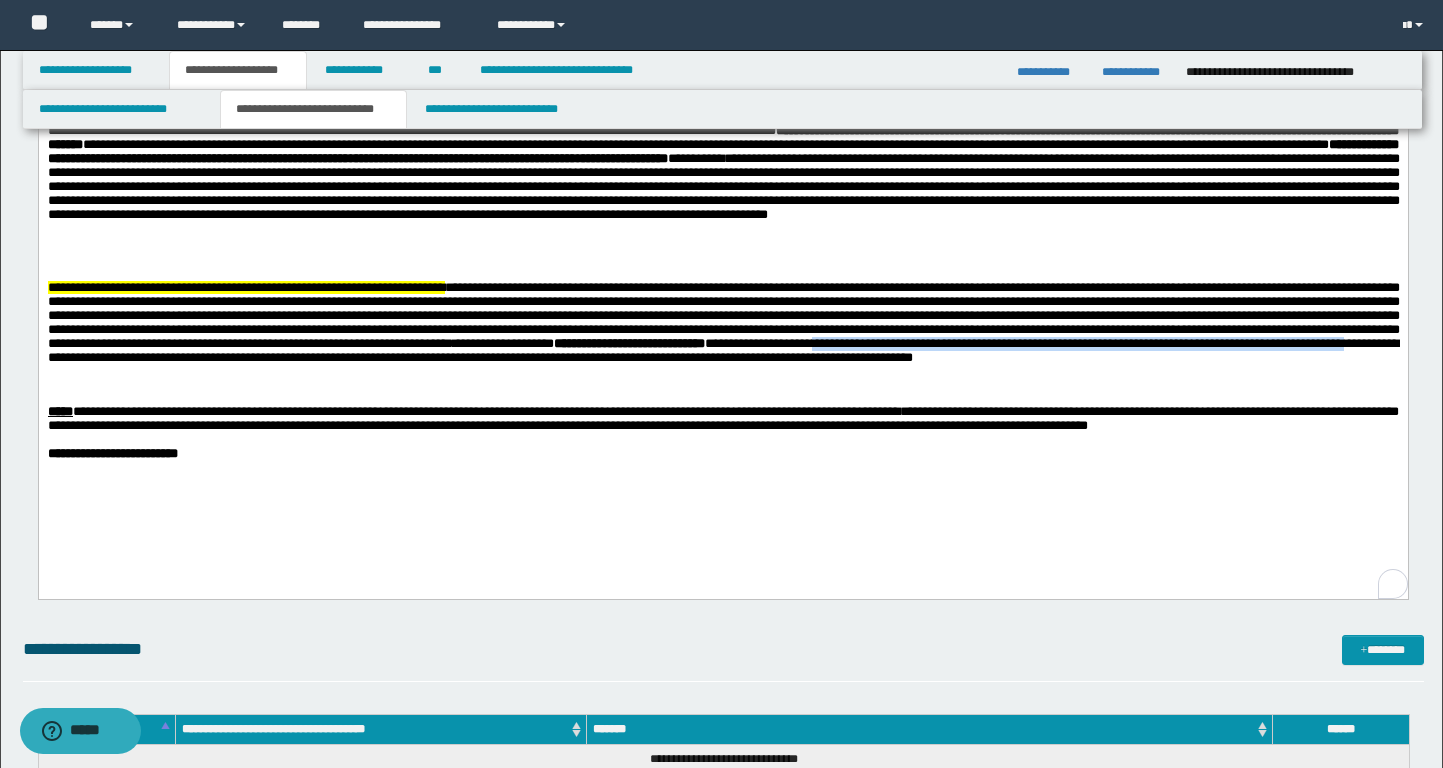 drag, startPoint x: 899, startPoint y: 372, endPoint x: 167, endPoint y: 386, distance: 732.13385 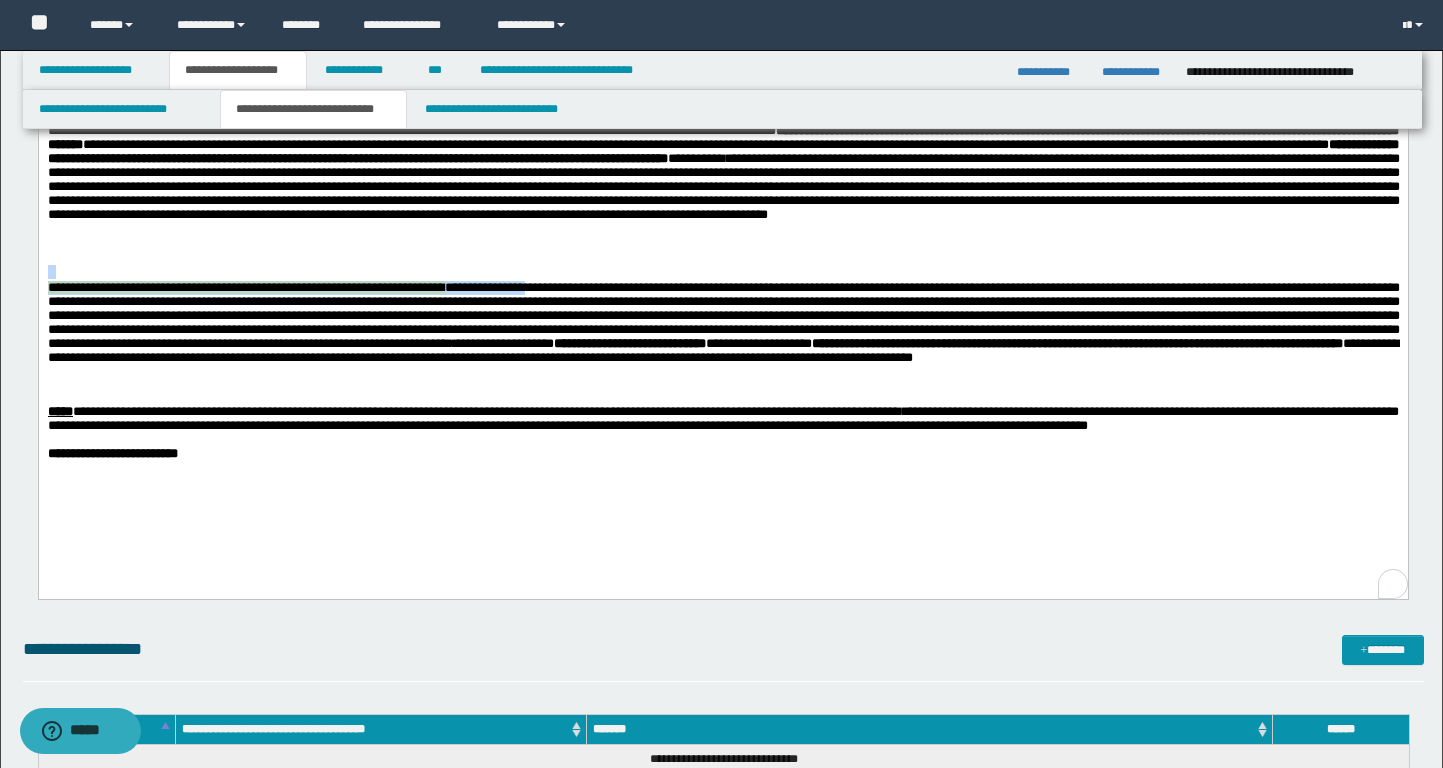 drag, startPoint x: 698, startPoint y: 298, endPoint x: 46, endPoint y: 289, distance: 652.06213 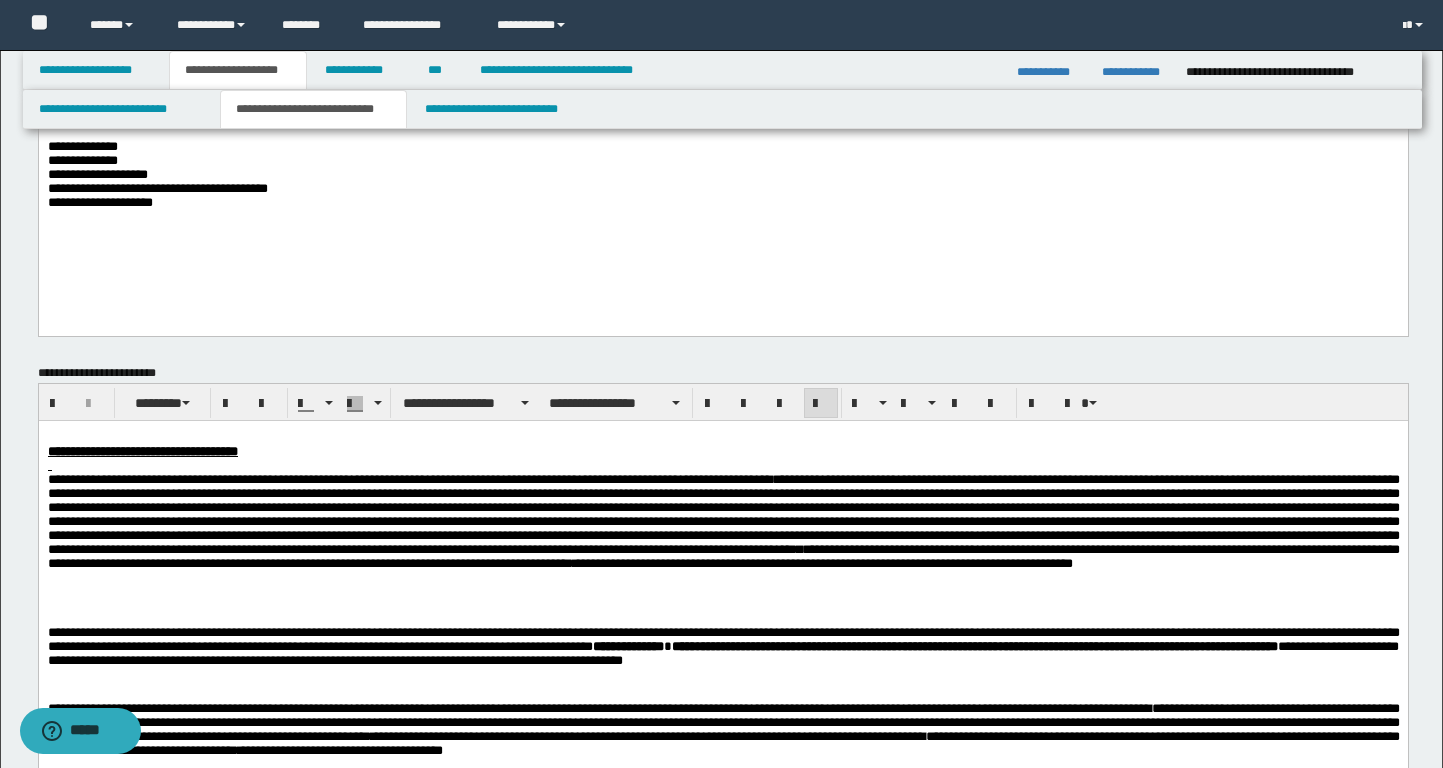 scroll, scrollTop: 275, scrollLeft: 0, axis: vertical 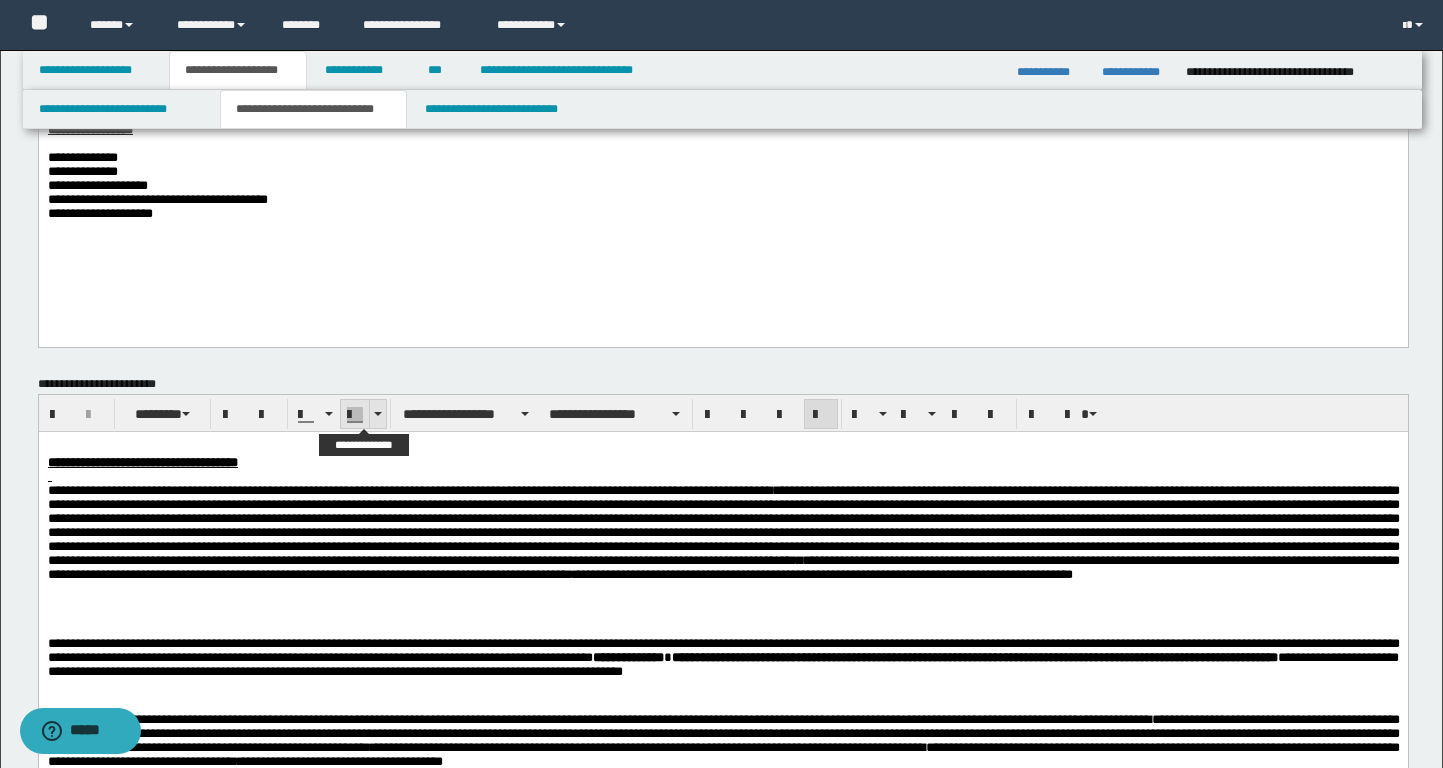 click at bounding box center (377, 414) 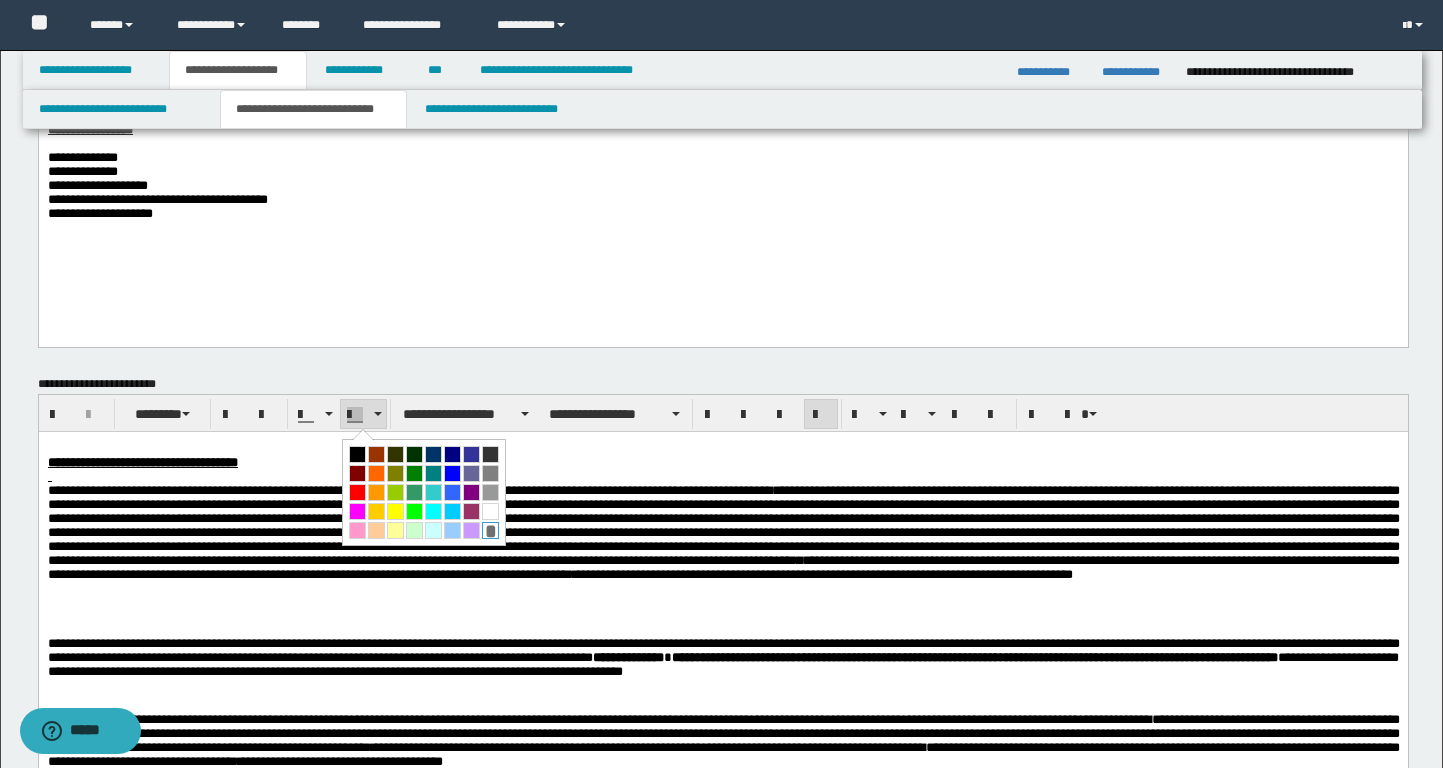 click on "*" at bounding box center (490, 530) 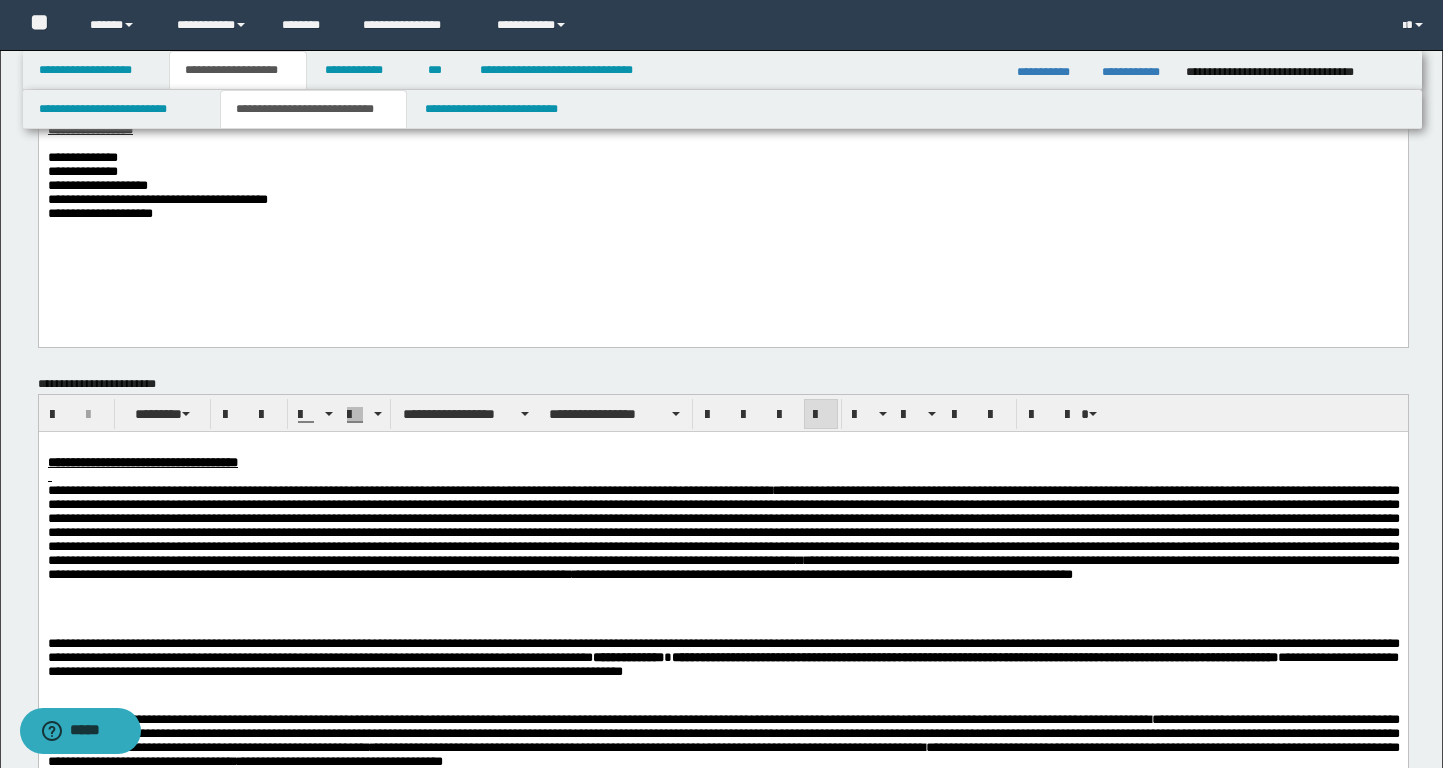 scroll, scrollTop: 0, scrollLeft: 0, axis: both 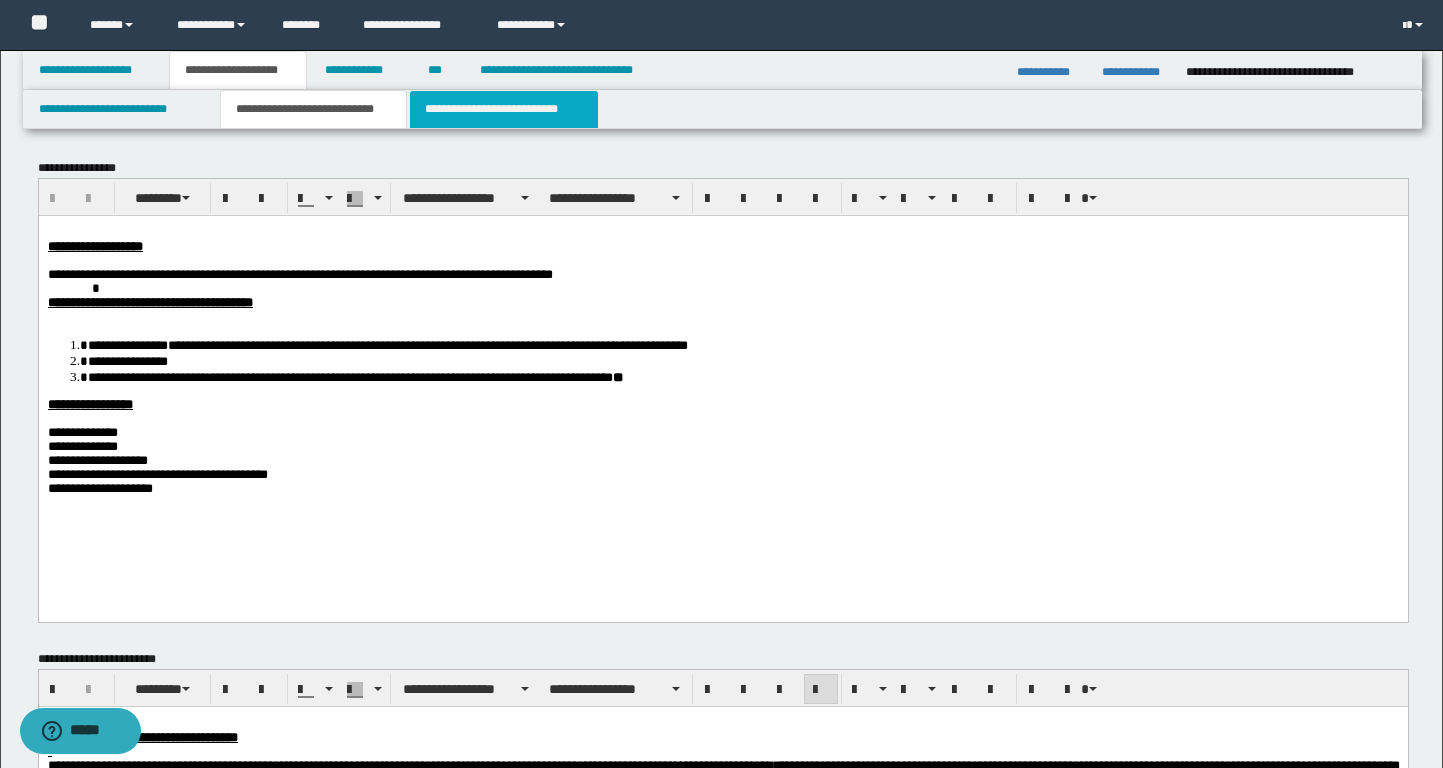 click on "**********" at bounding box center [504, 109] 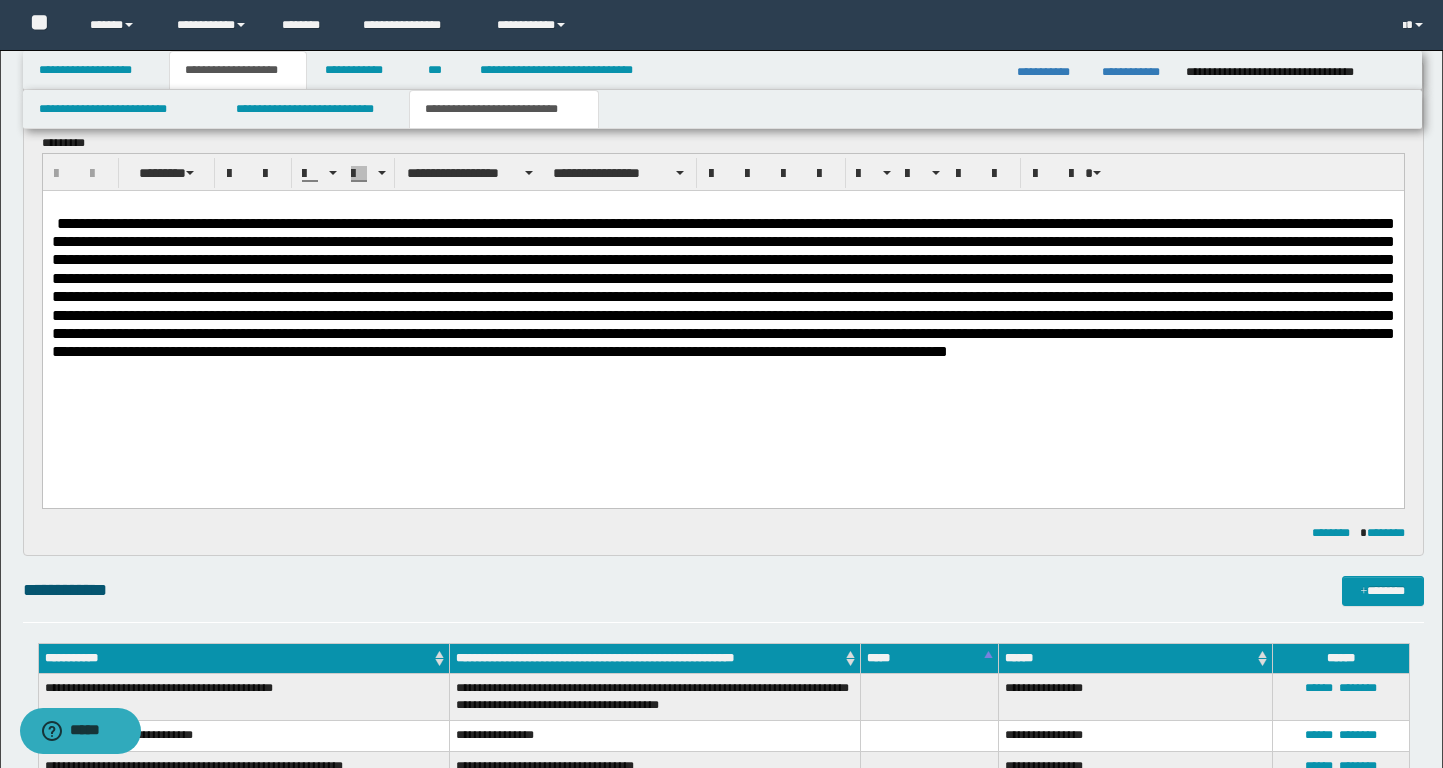 scroll, scrollTop: 498, scrollLeft: 0, axis: vertical 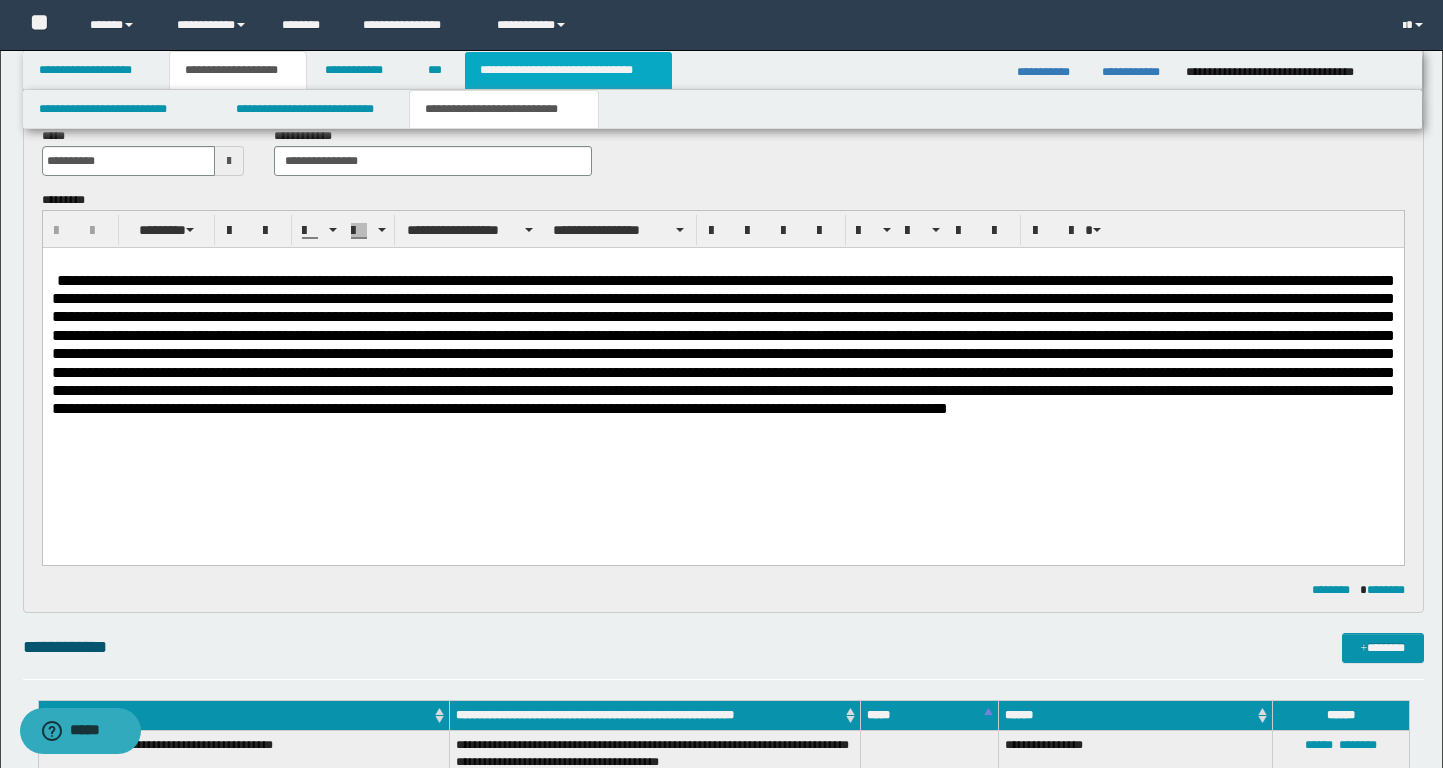 click on "**********" at bounding box center [568, 70] 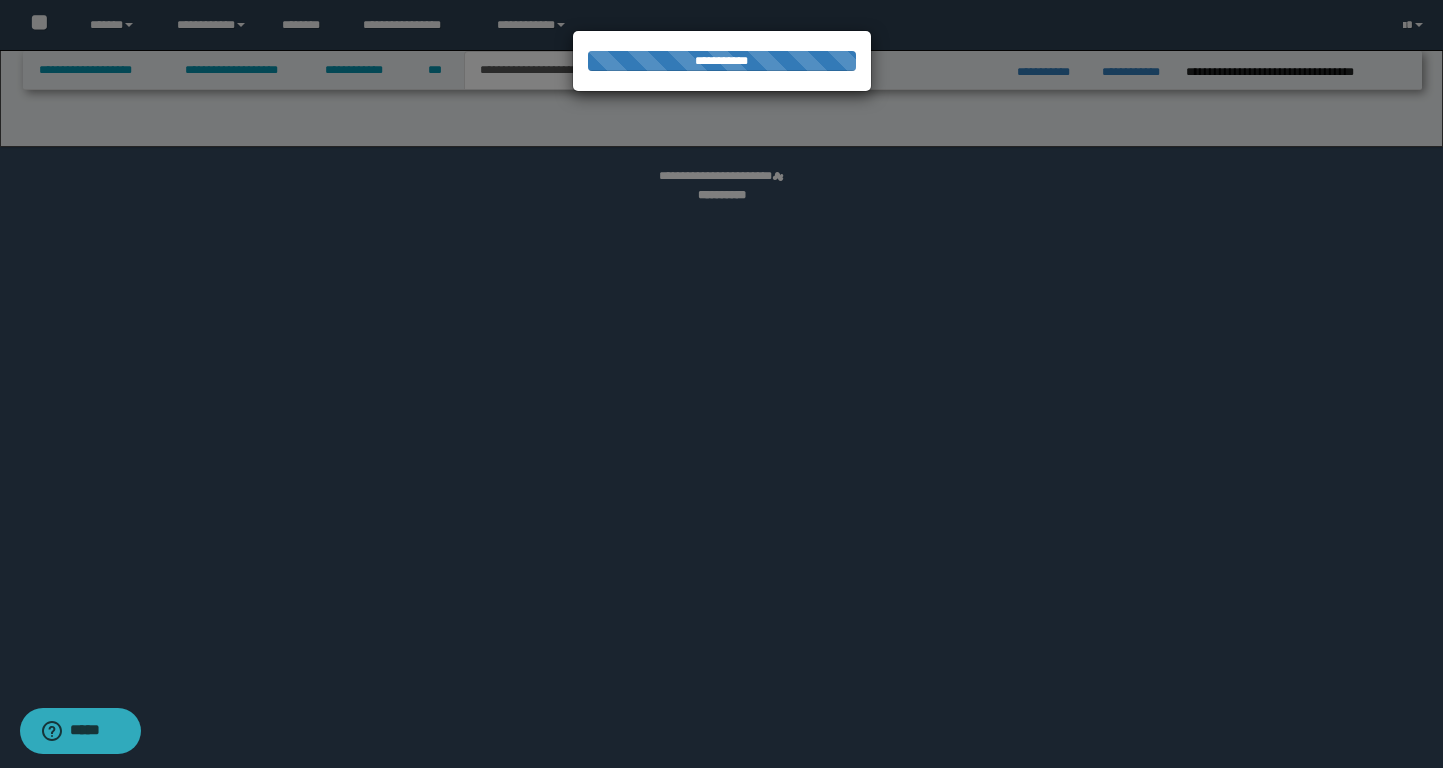 select on "*" 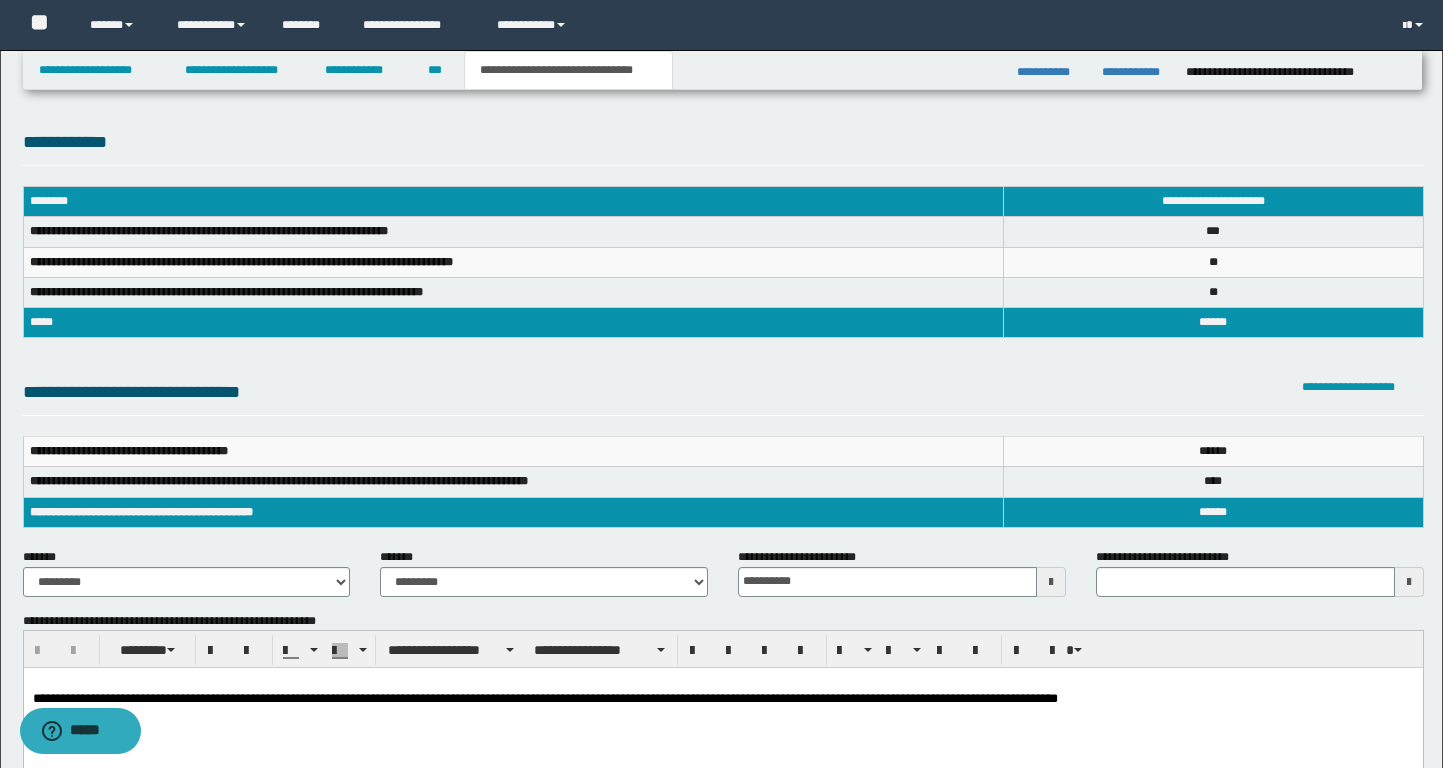scroll, scrollTop: 113, scrollLeft: 0, axis: vertical 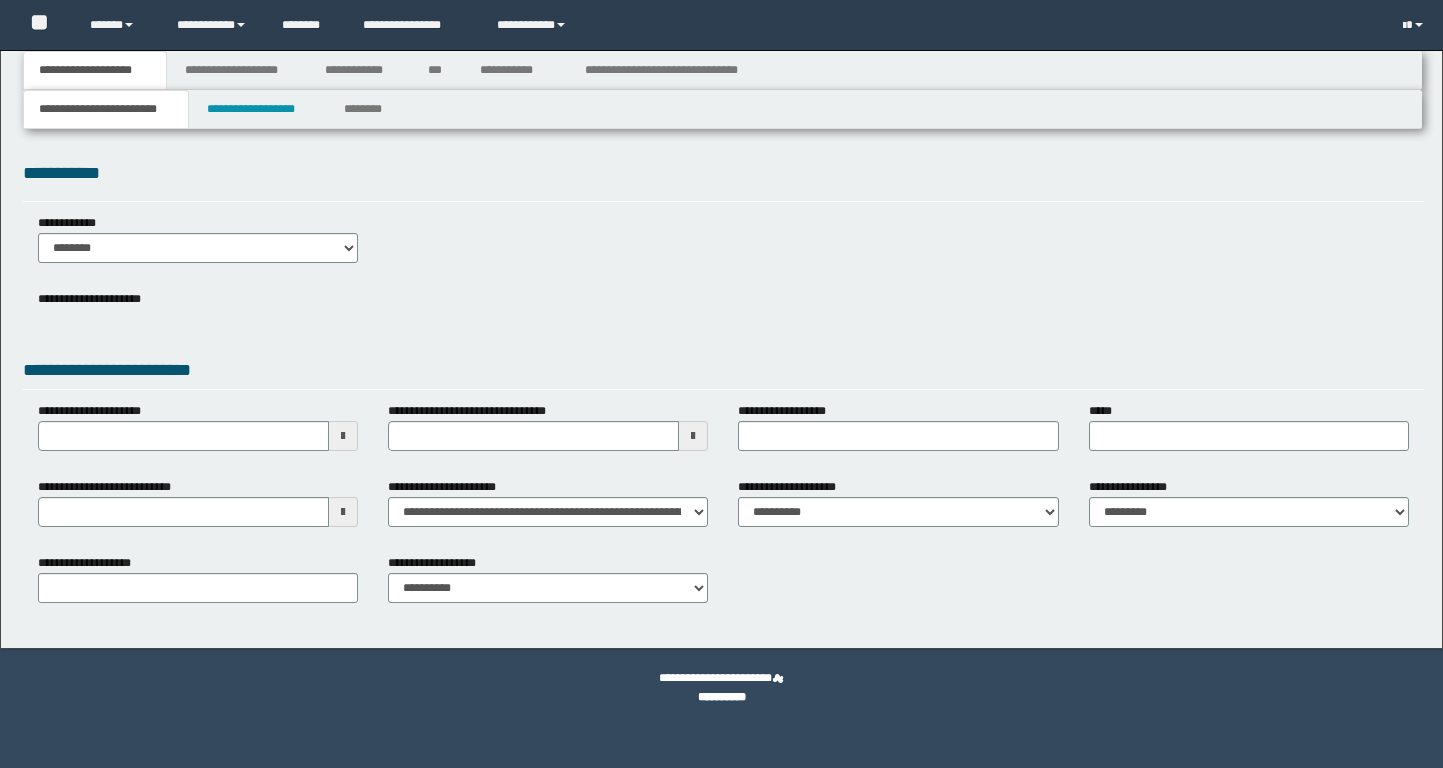 select on "*" 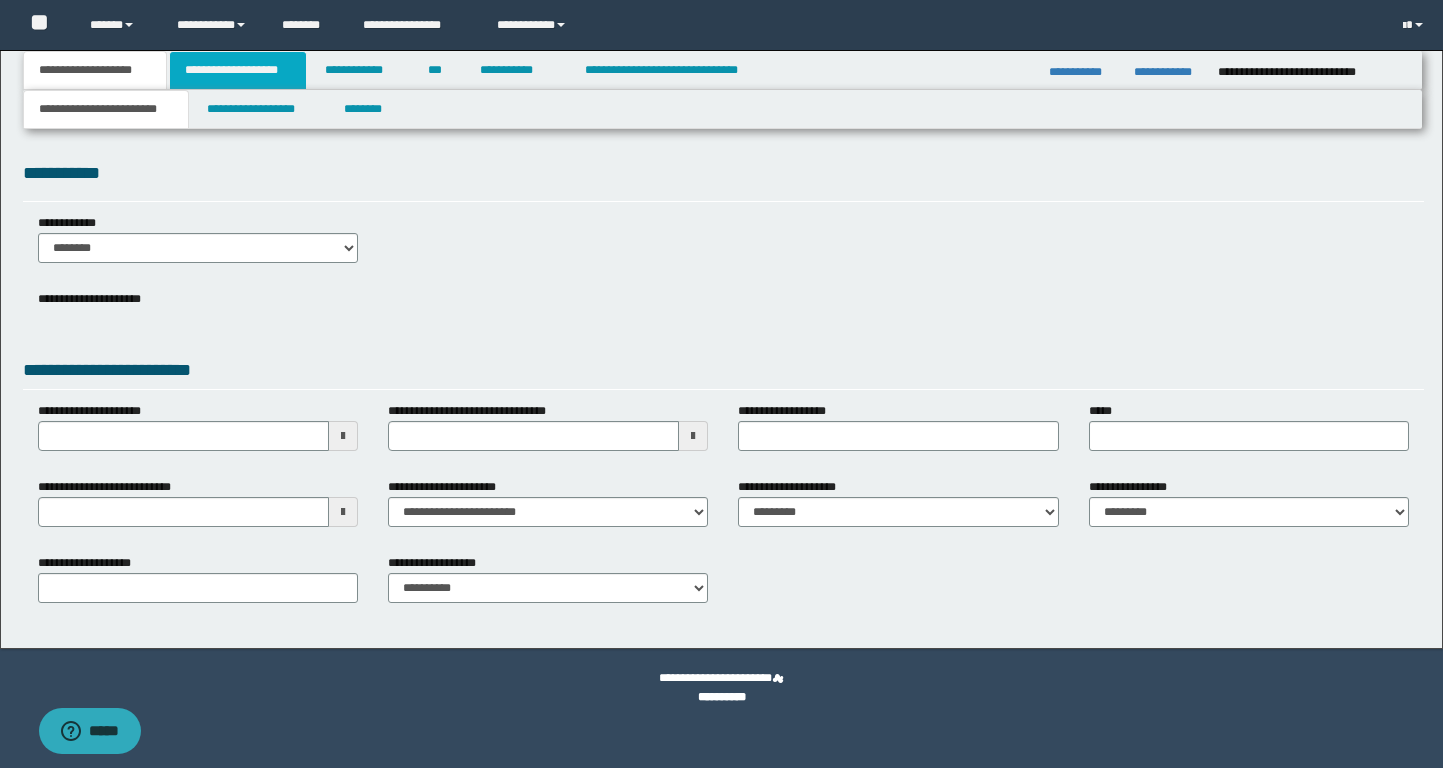 scroll, scrollTop: 0, scrollLeft: 0, axis: both 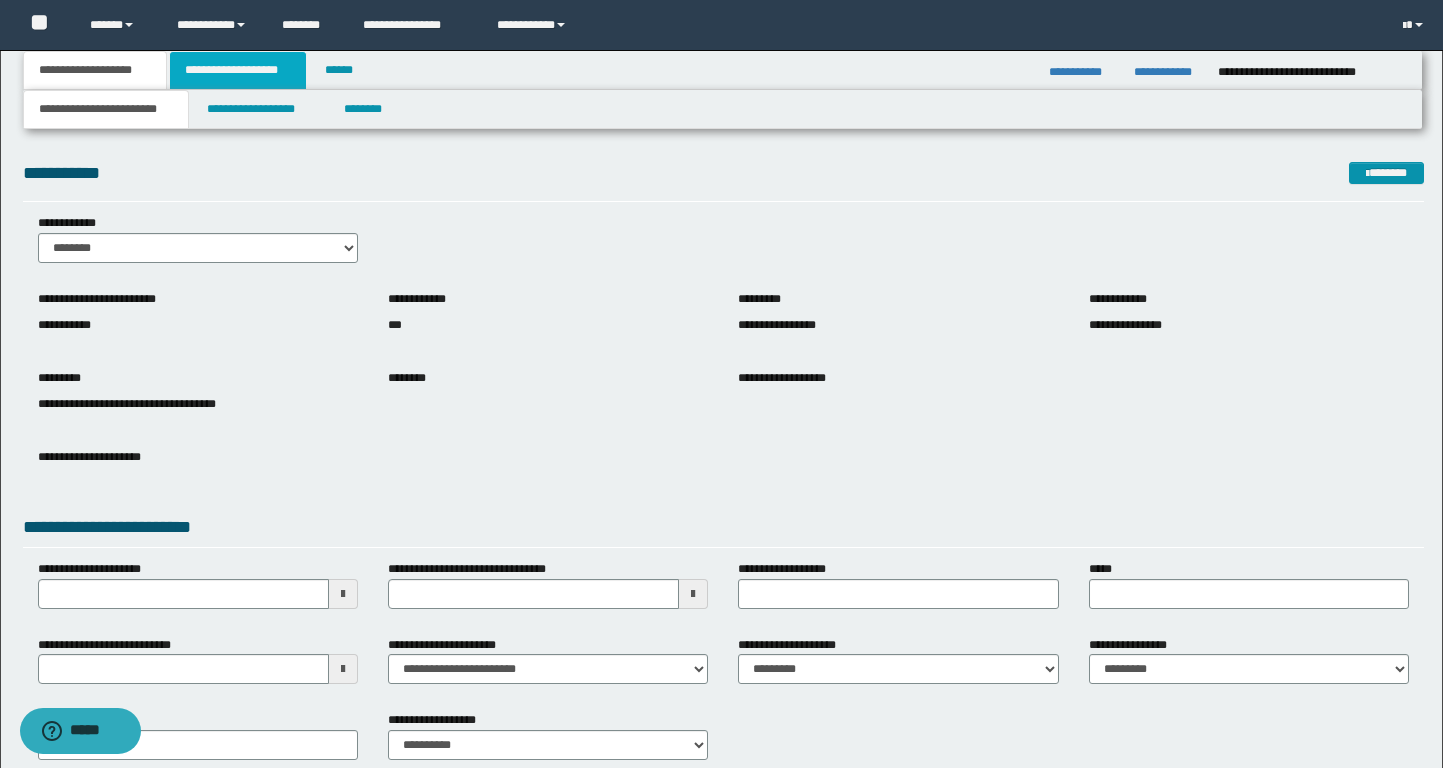 click on "**********" at bounding box center [238, 70] 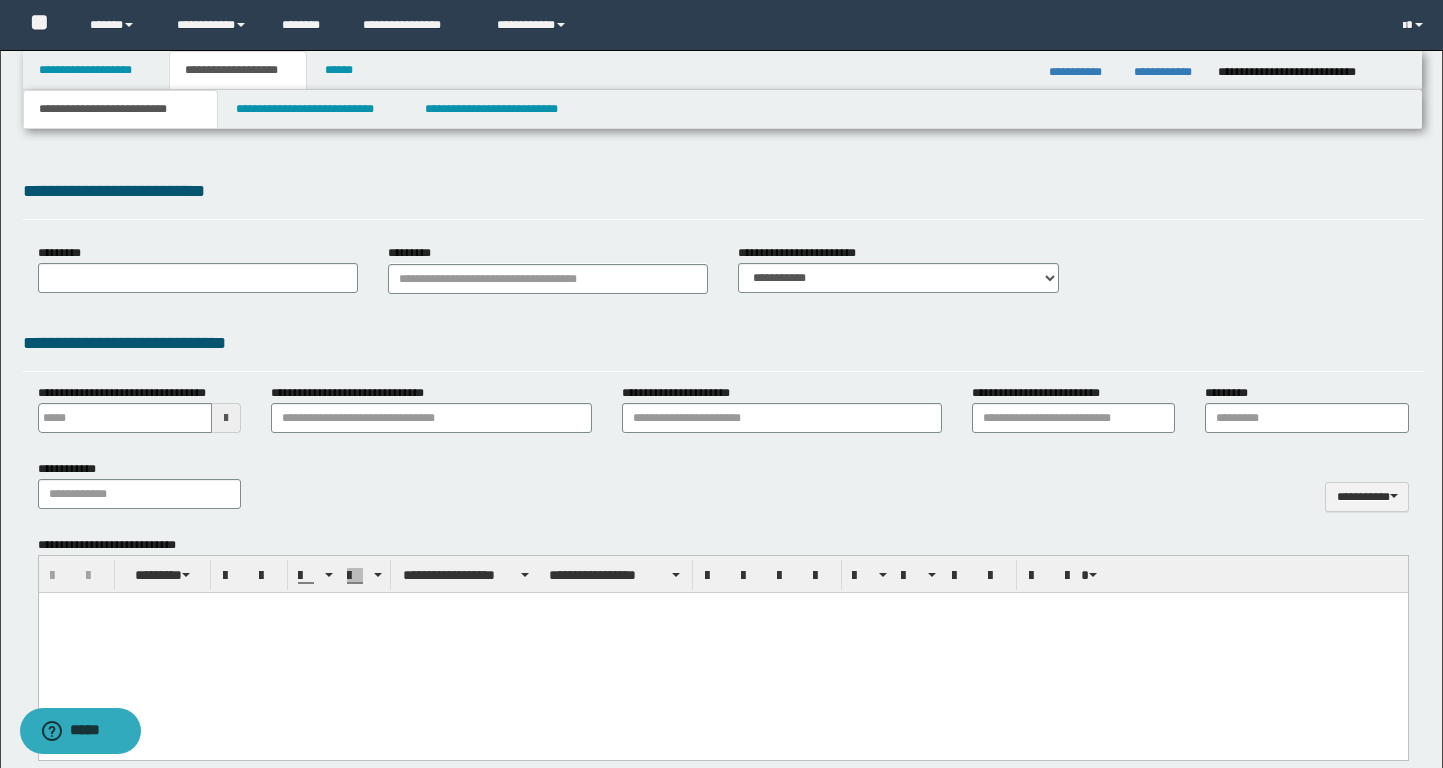 type 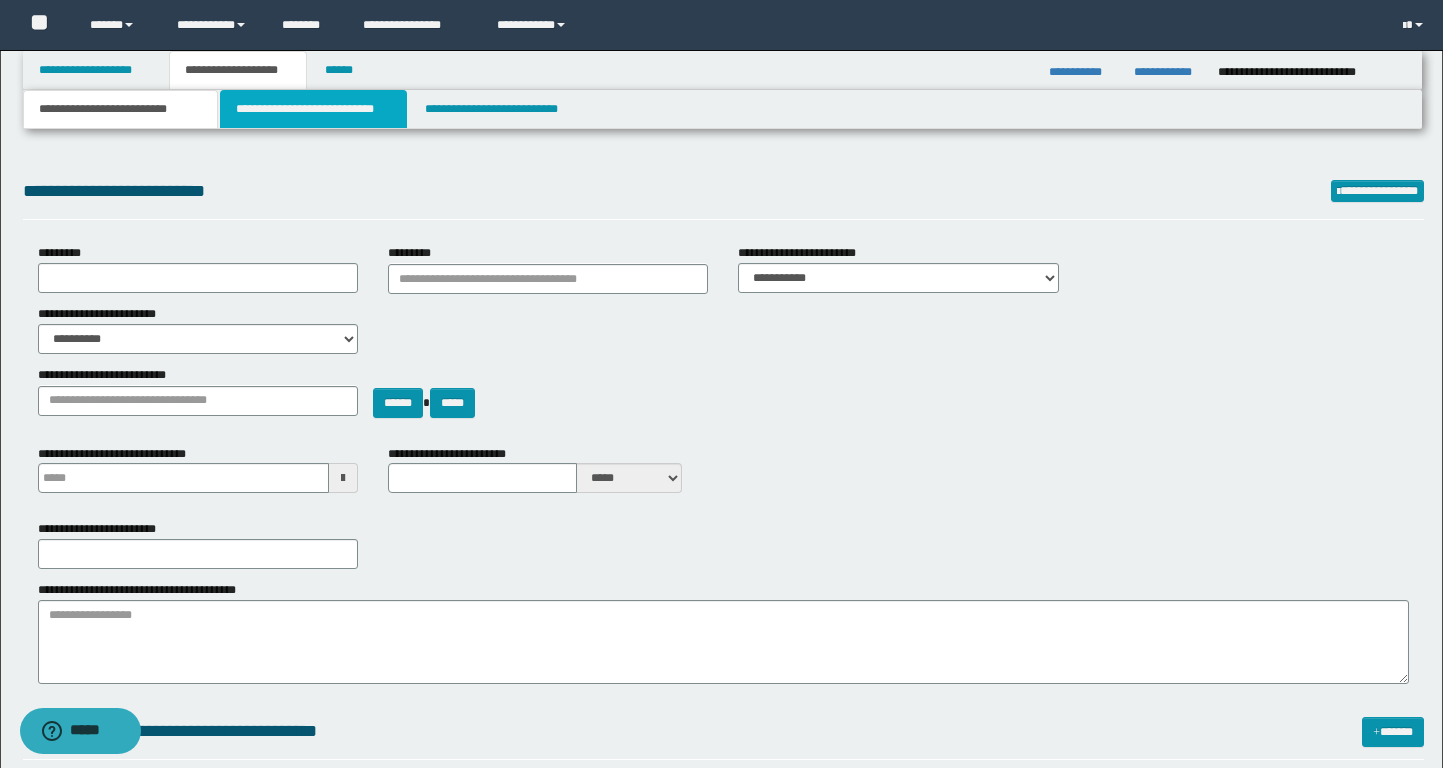 click on "**********" at bounding box center [314, 109] 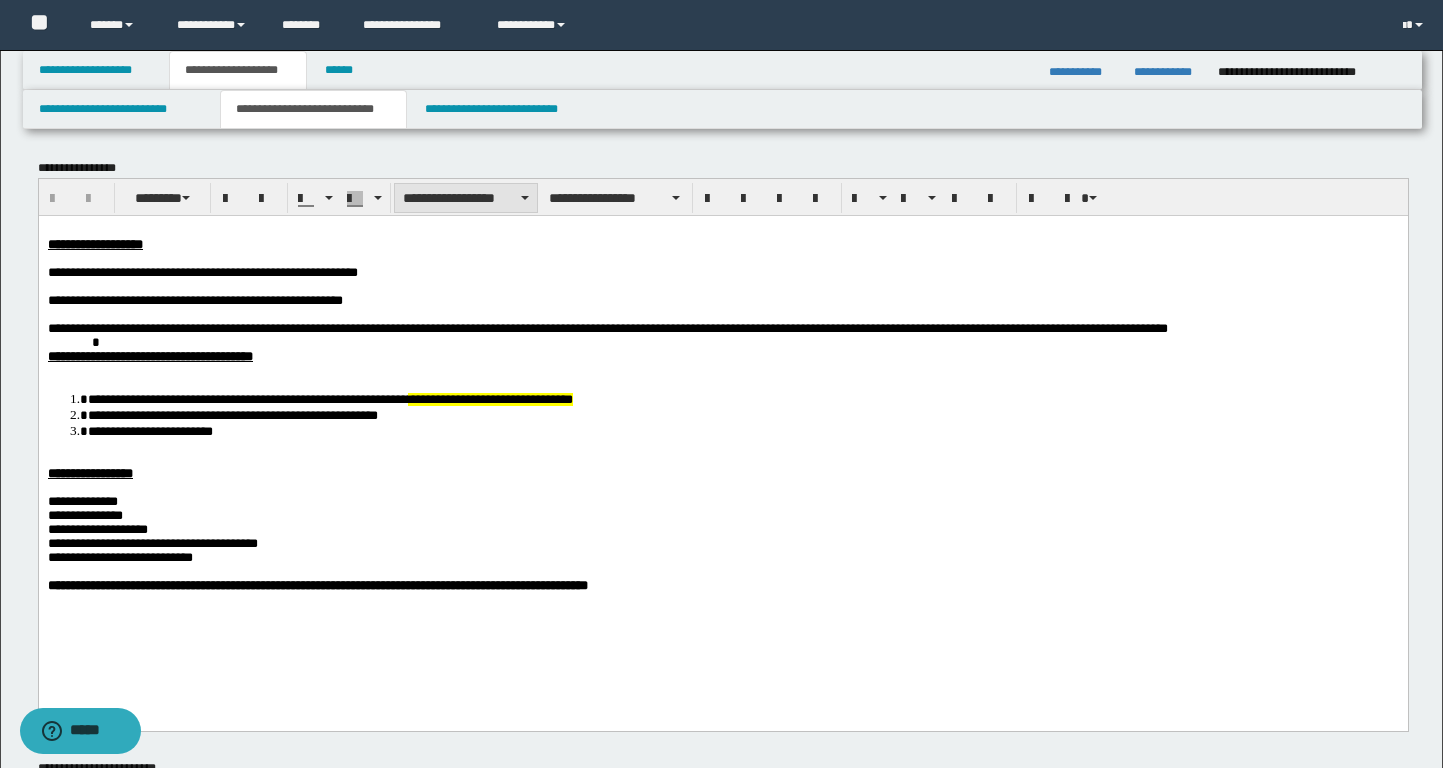scroll, scrollTop: 0, scrollLeft: 0, axis: both 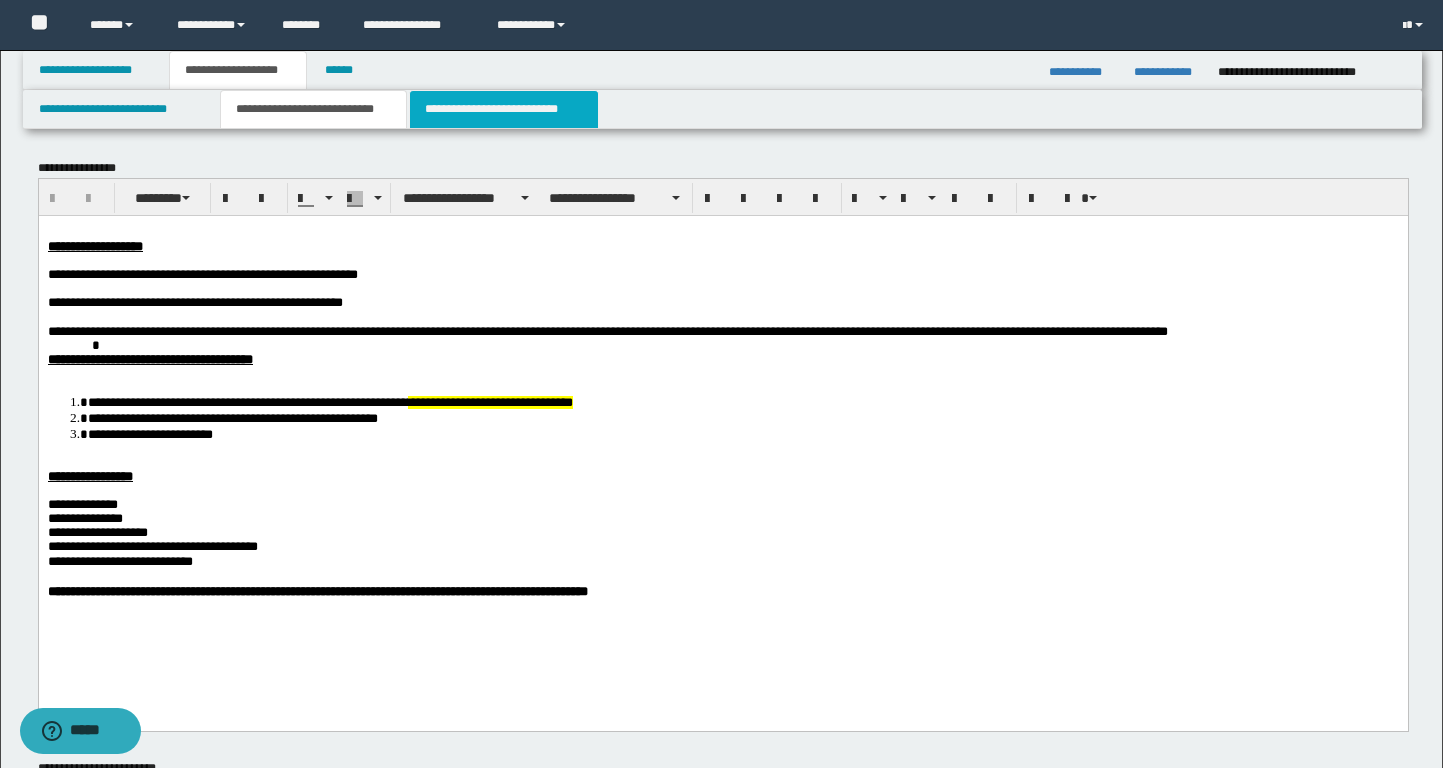 click on "**********" at bounding box center (504, 109) 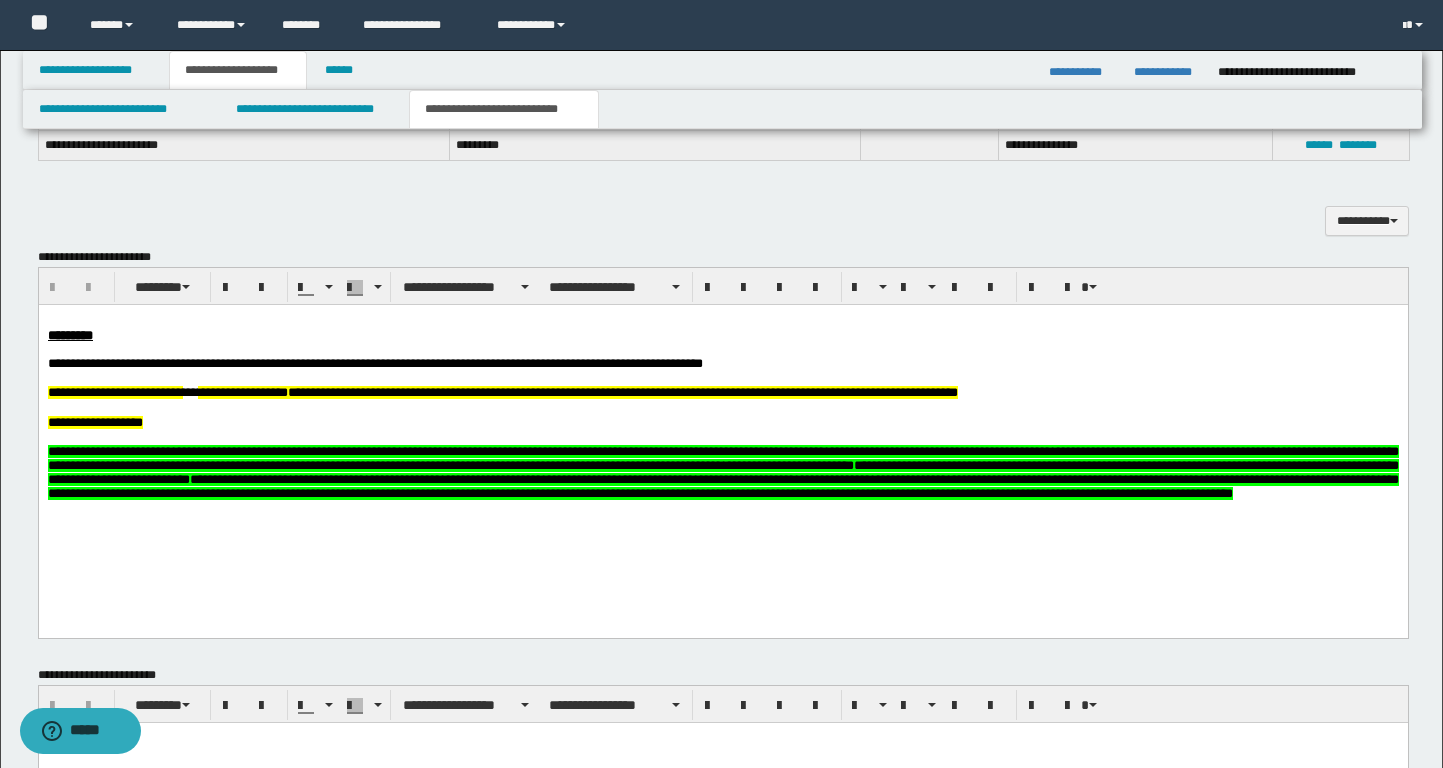 scroll, scrollTop: 0, scrollLeft: 0, axis: both 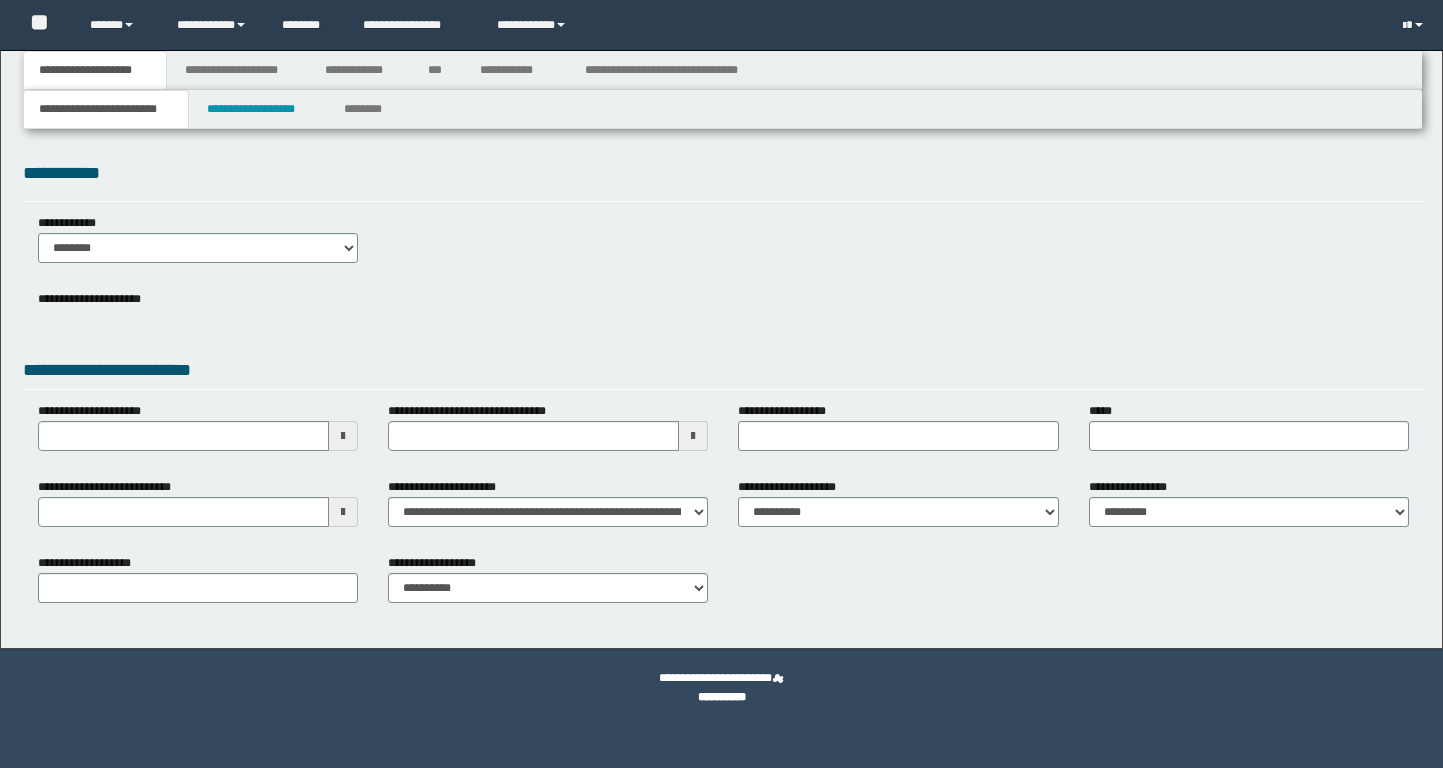 select on "*" 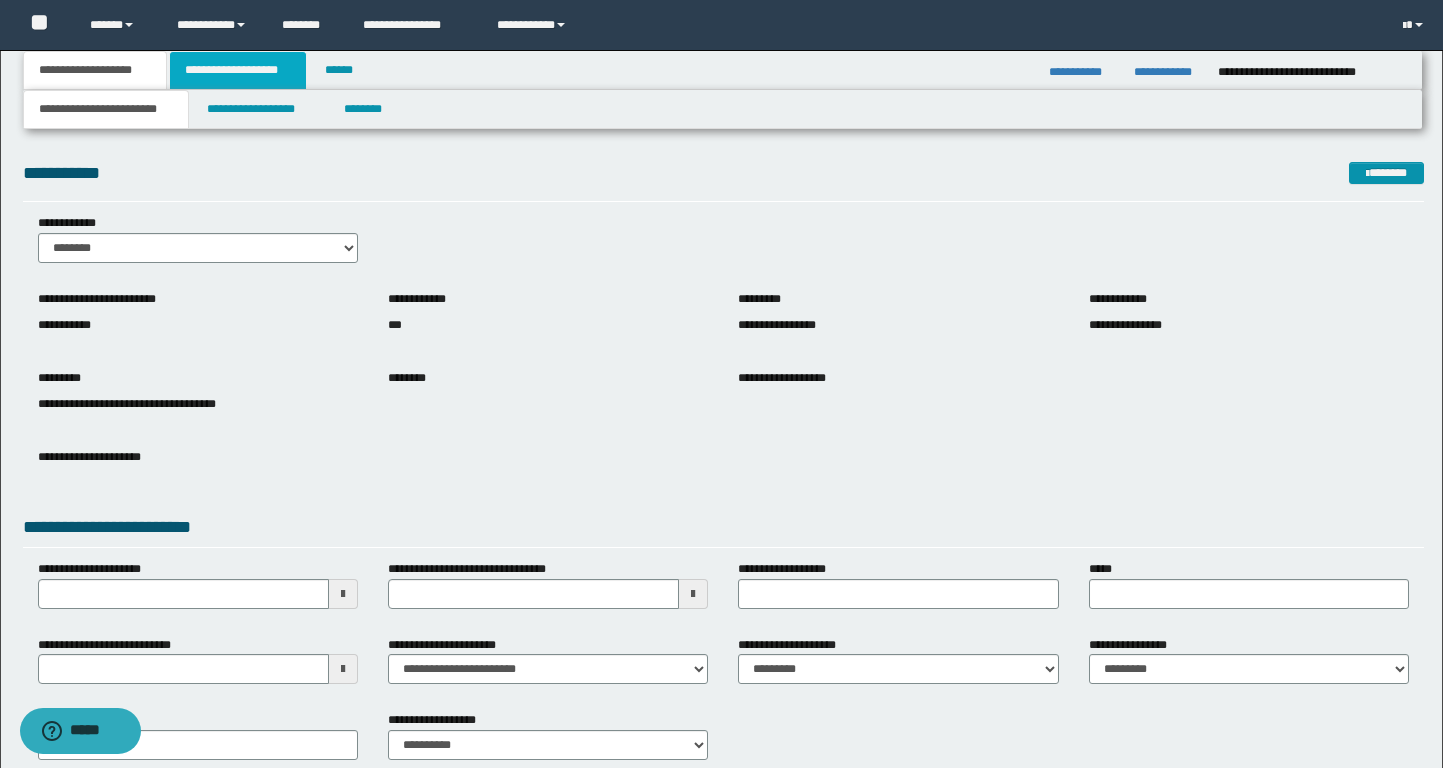 click on "**********" at bounding box center [238, 70] 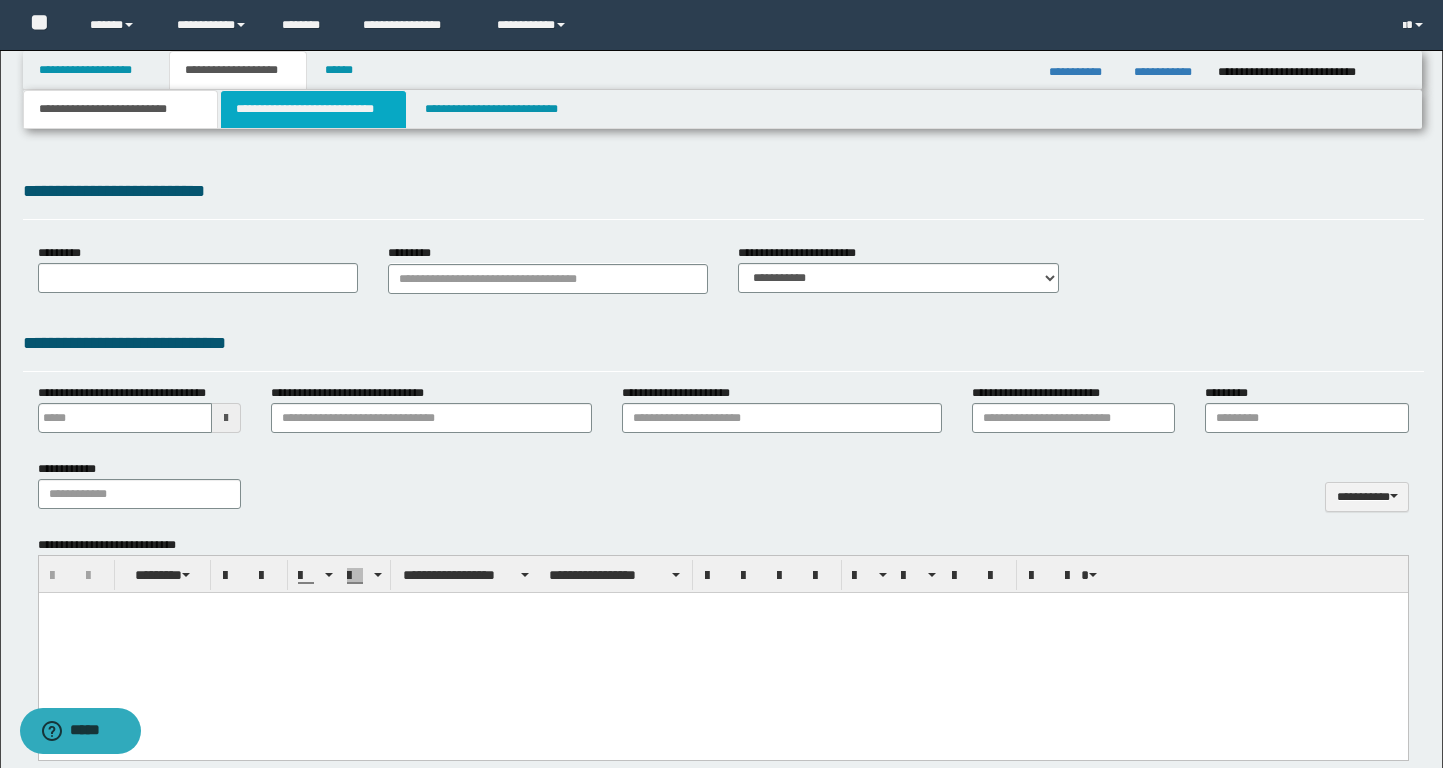 type 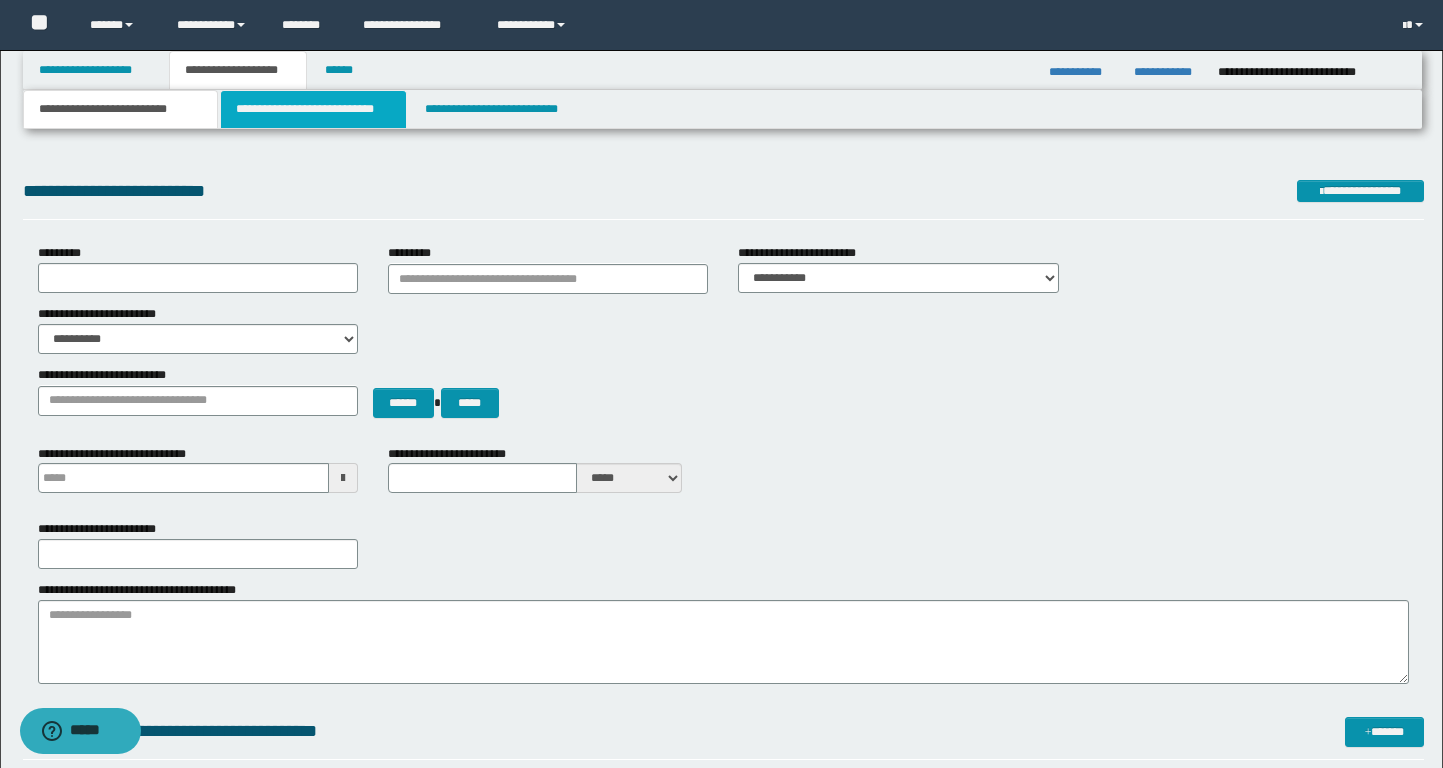 click on "**********" at bounding box center (314, 109) 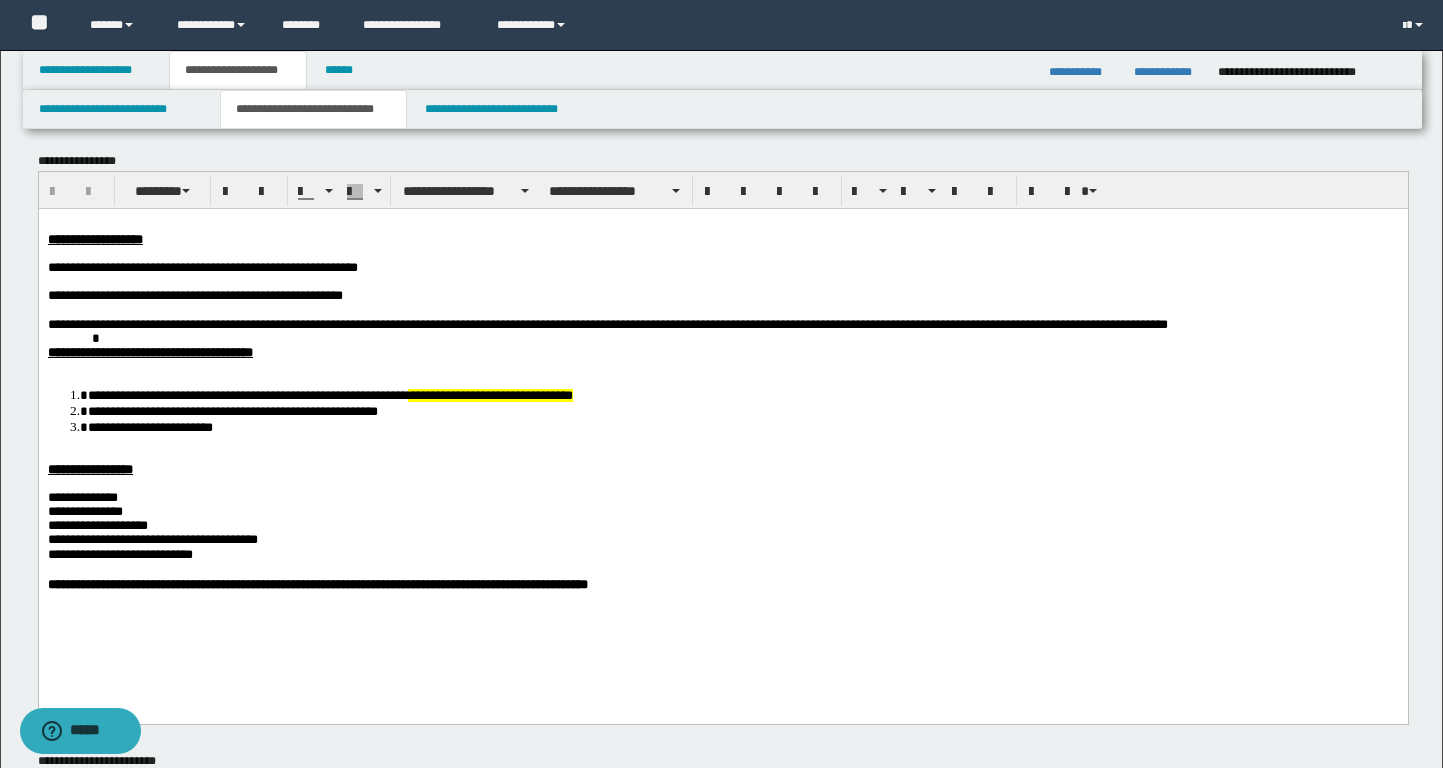 scroll, scrollTop: 0, scrollLeft: 0, axis: both 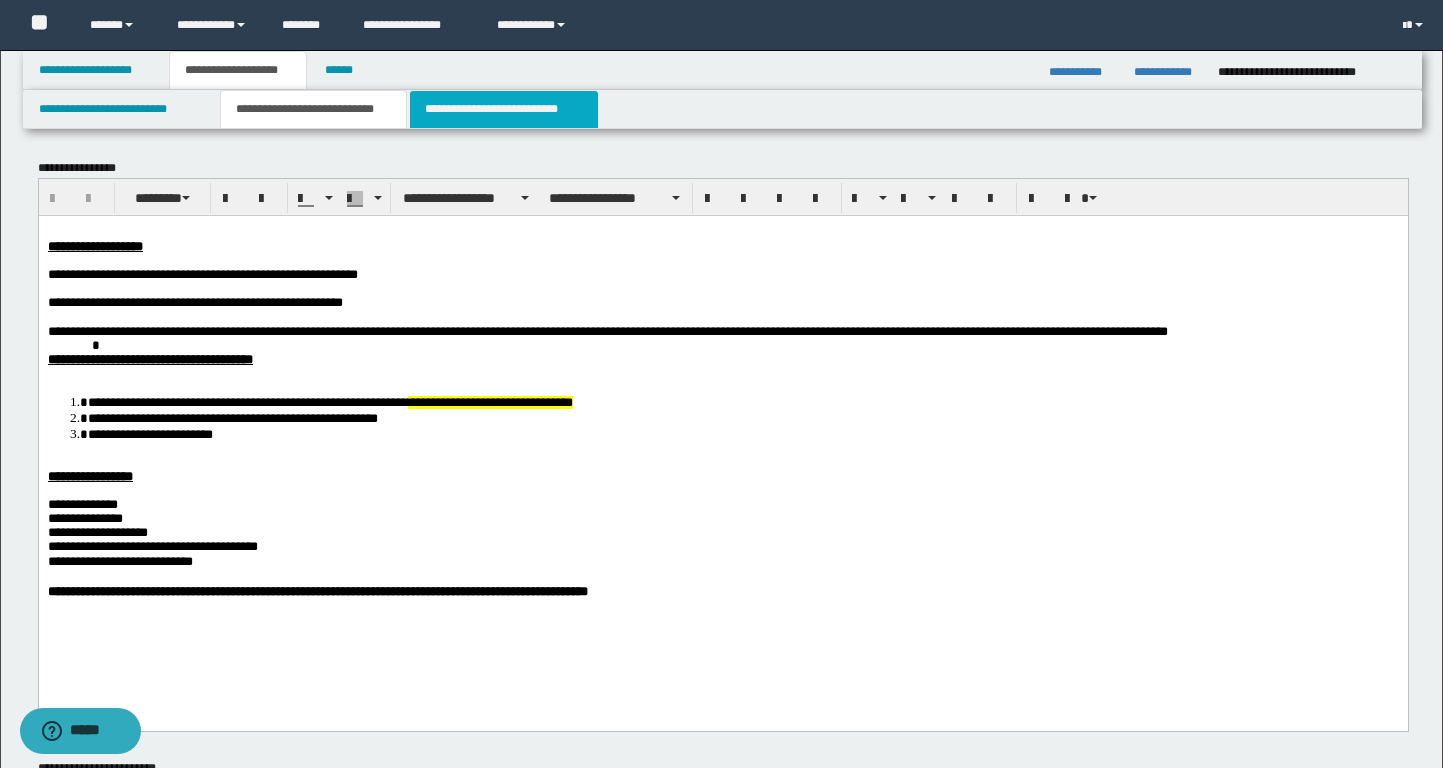 click on "**********" at bounding box center (504, 109) 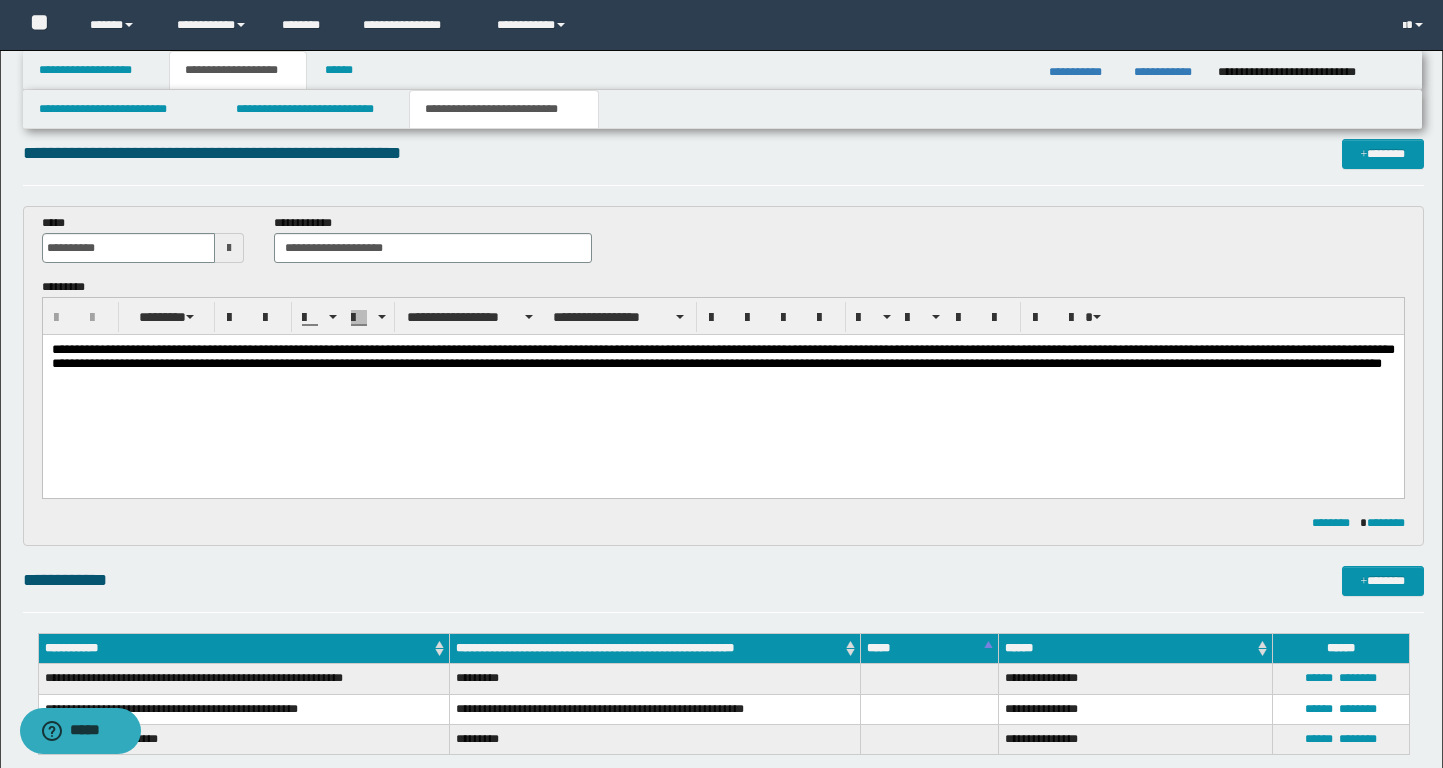 scroll, scrollTop: 0, scrollLeft: 0, axis: both 